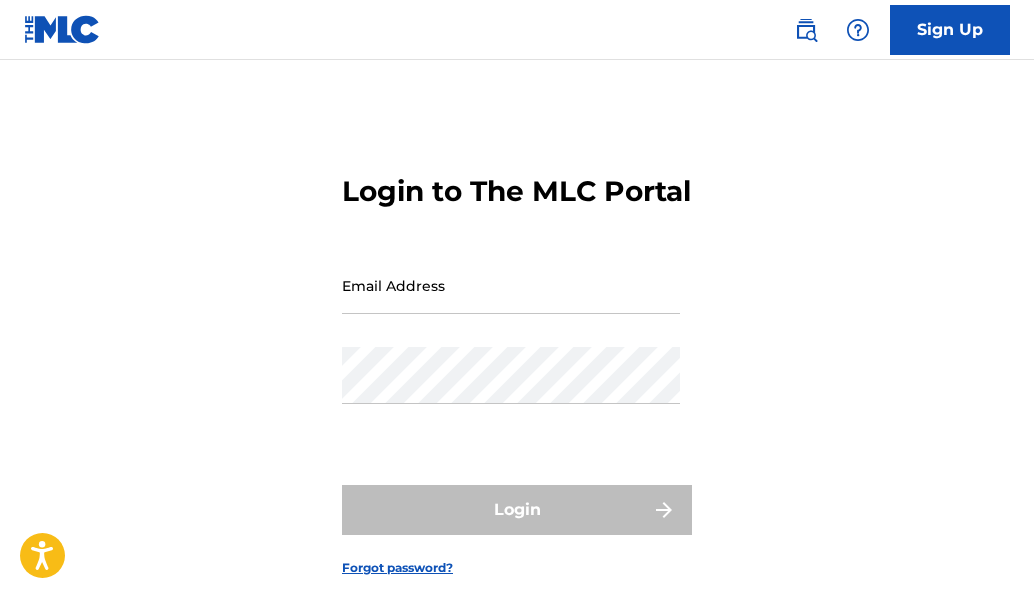 click on "Email Address" at bounding box center [511, 285] 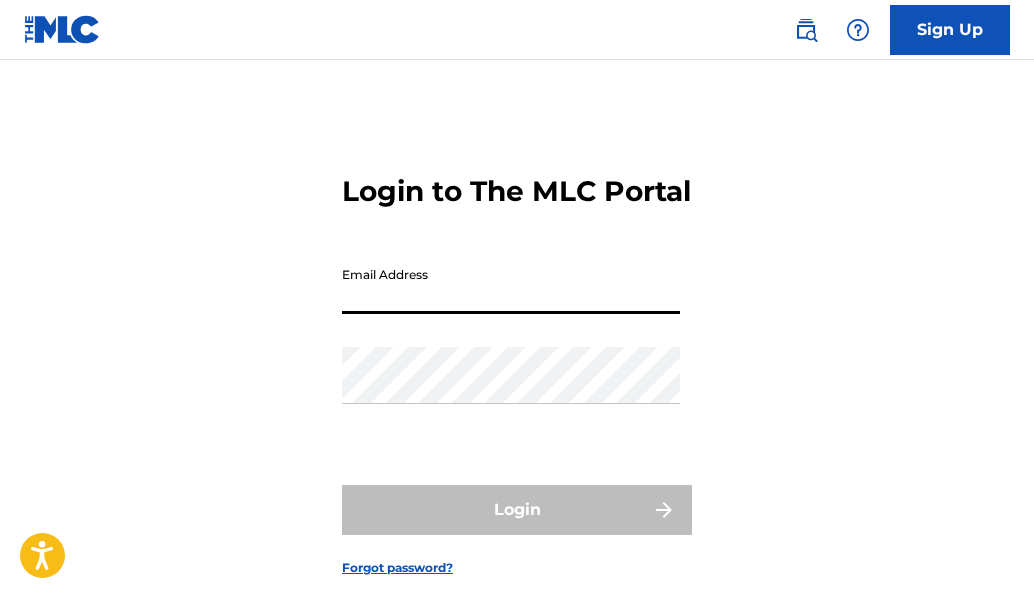scroll, scrollTop: 0, scrollLeft: 0, axis: both 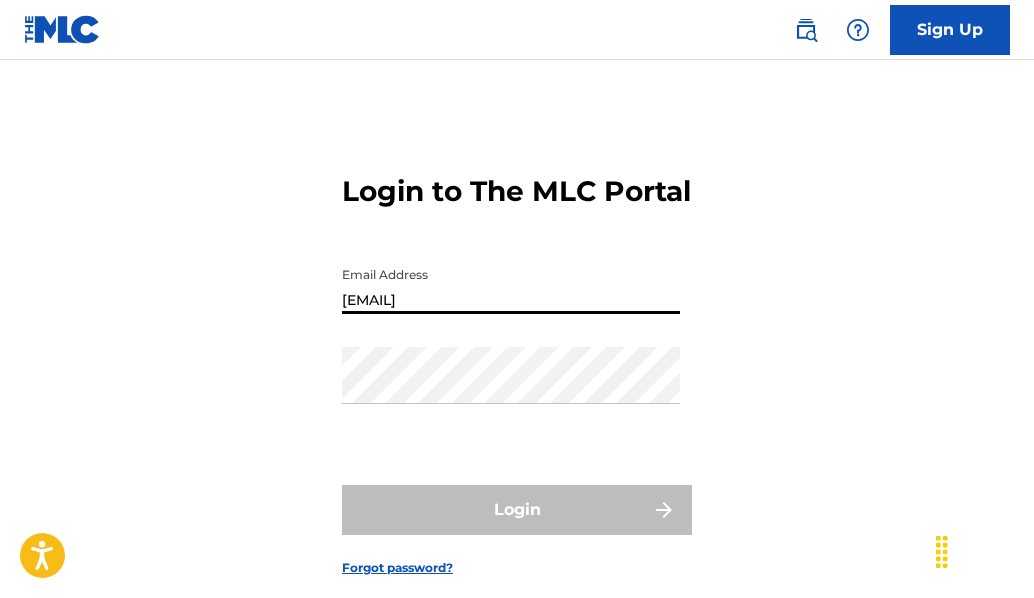 type on "[EMAIL]" 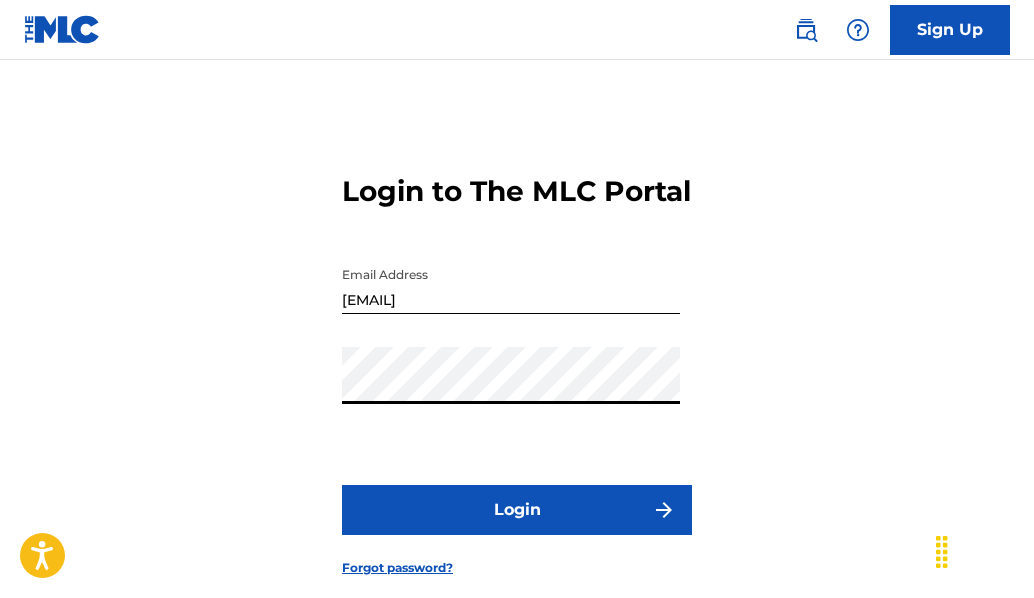 click on "Login" at bounding box center [517, 510] 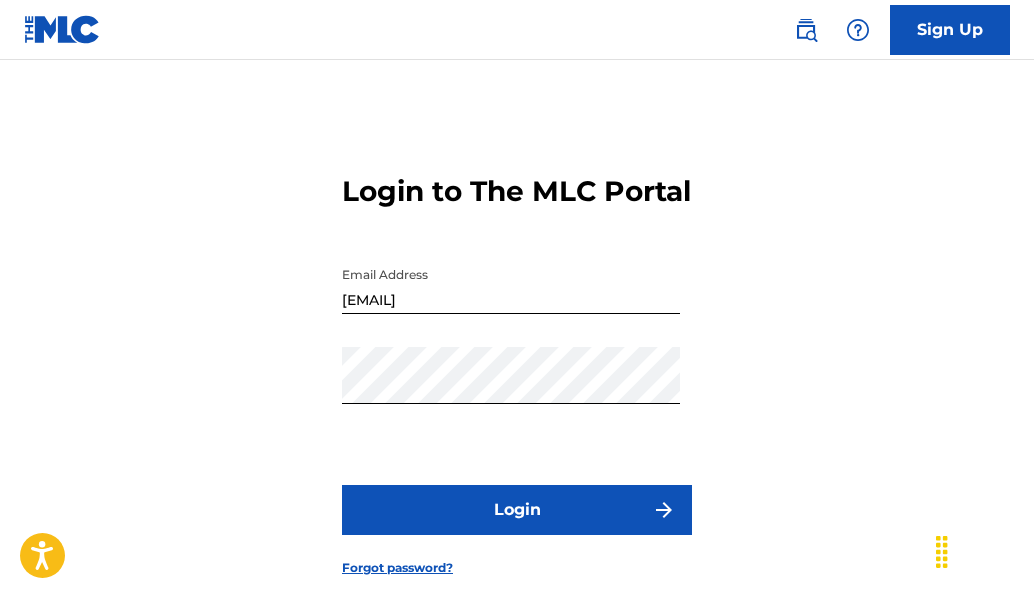 click on "Login" at bounding box center (517, 510) 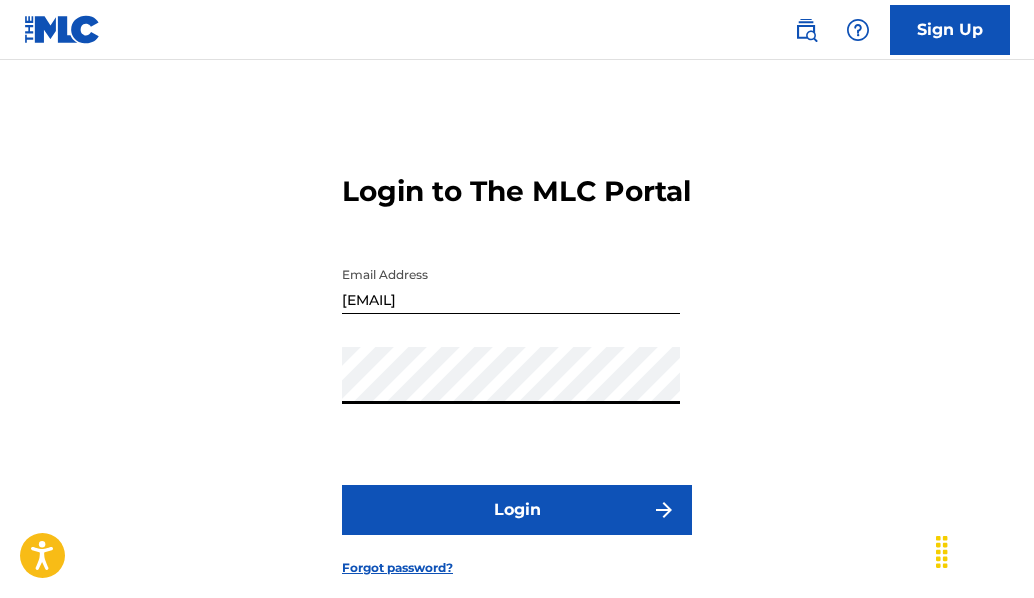 click on "Login" at bounding box center (517, 510) 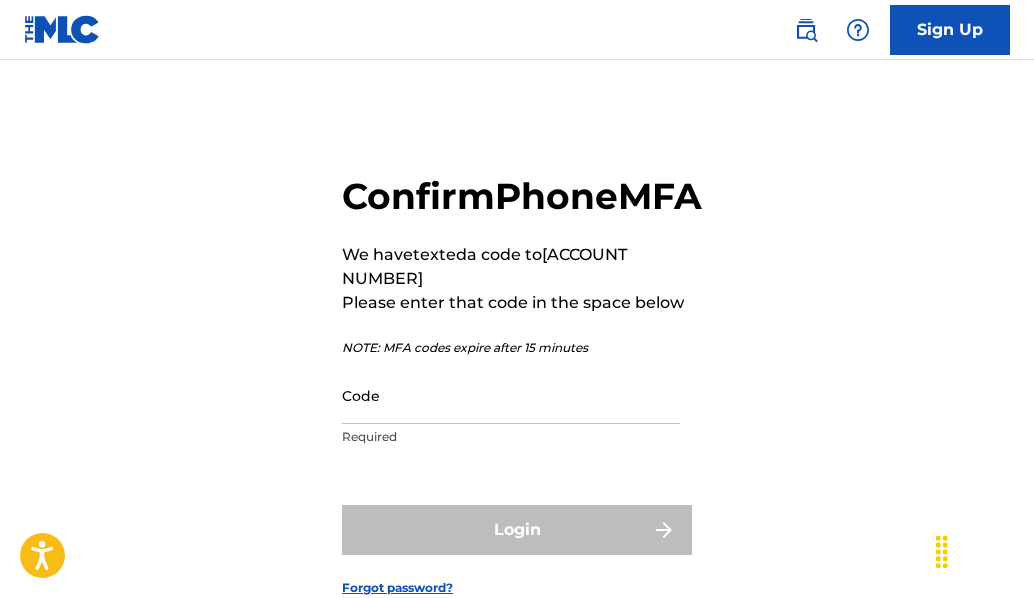 click on "Code" at bounding box center (511, 395) 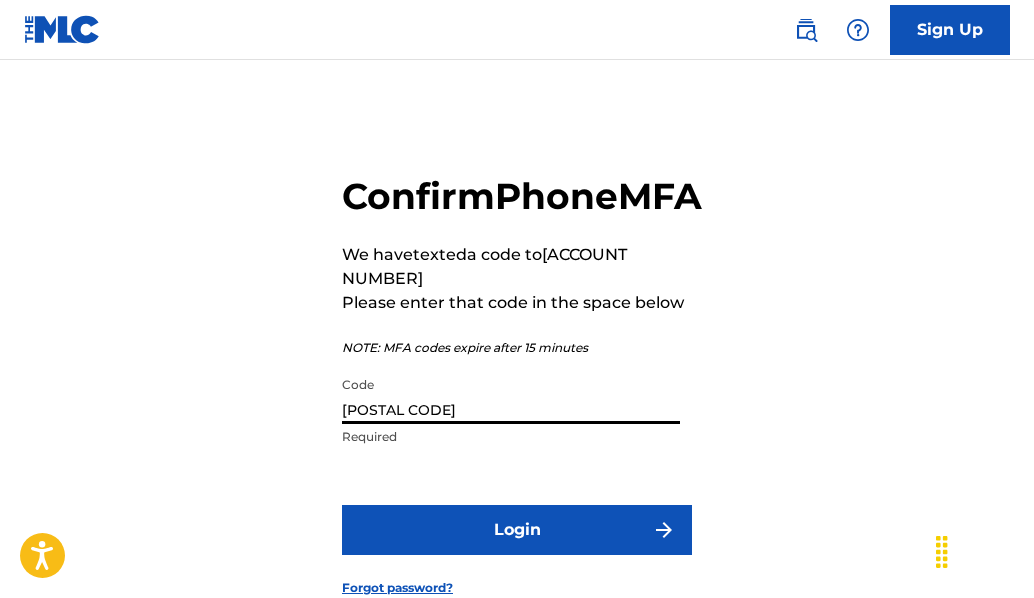 type on "[POSTAL CODE]" 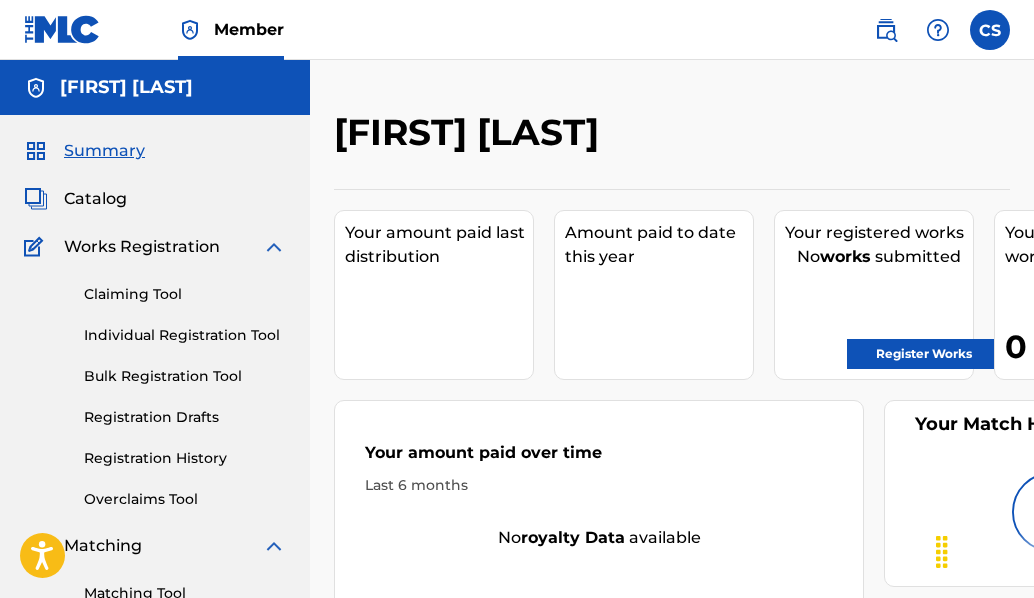 scroll, scrollTop: 0, scrollLeft: 0, axis: both 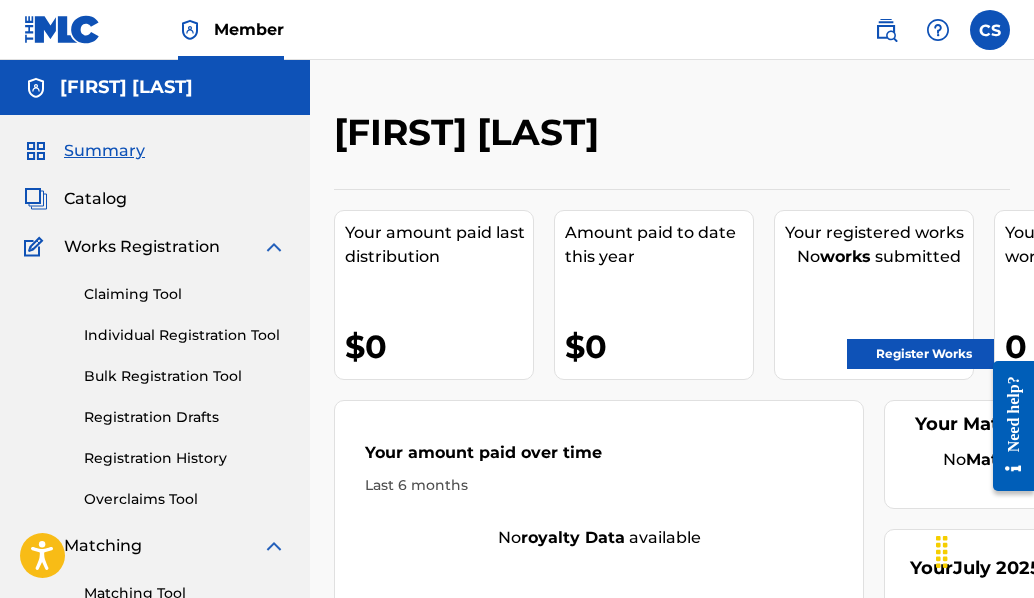 click on "Summary Catalog Works Registration Claiming Tool Individual Registration Tool Bulk Registration Tool Registration Drafts Registration History Overclaims Tool Matching Matching Tool Match History Royalties Summary Statements Annual Statements Rate Sheets Member Settings Banking Information Member Information User Permissions Contact Information Member Benefits" at bounding box center [155, 629] 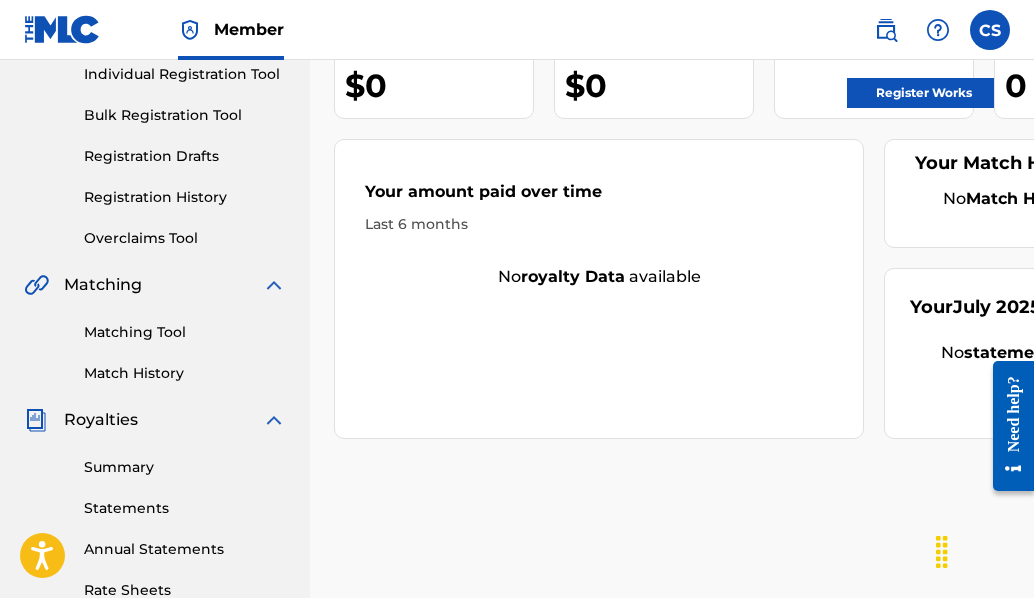 scroll, scrollTop: 264, scrollLeft: 0, axis: vertical 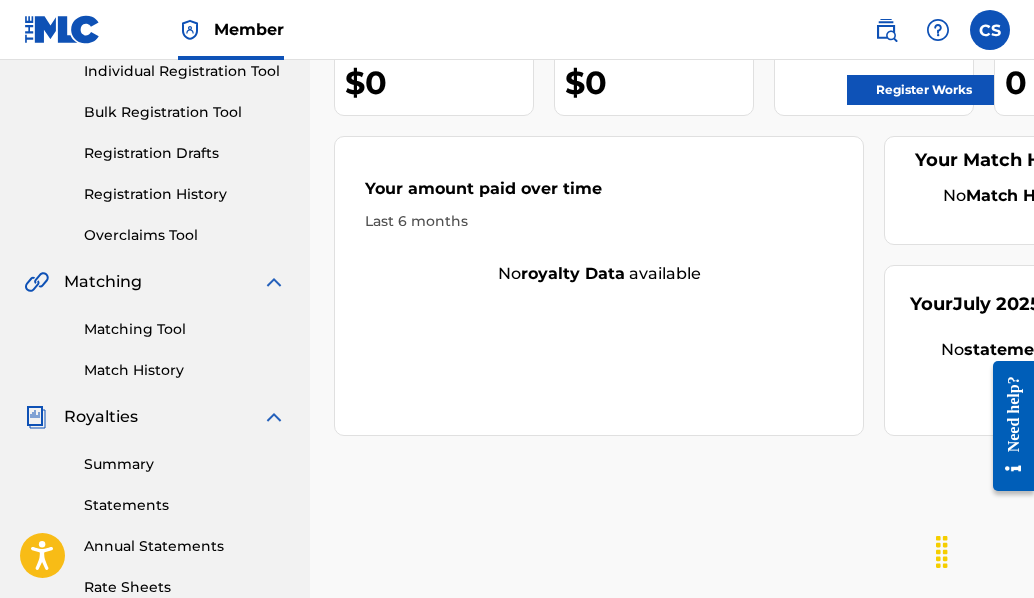 click on "Matching Tool" at bounding box center [185, 329] 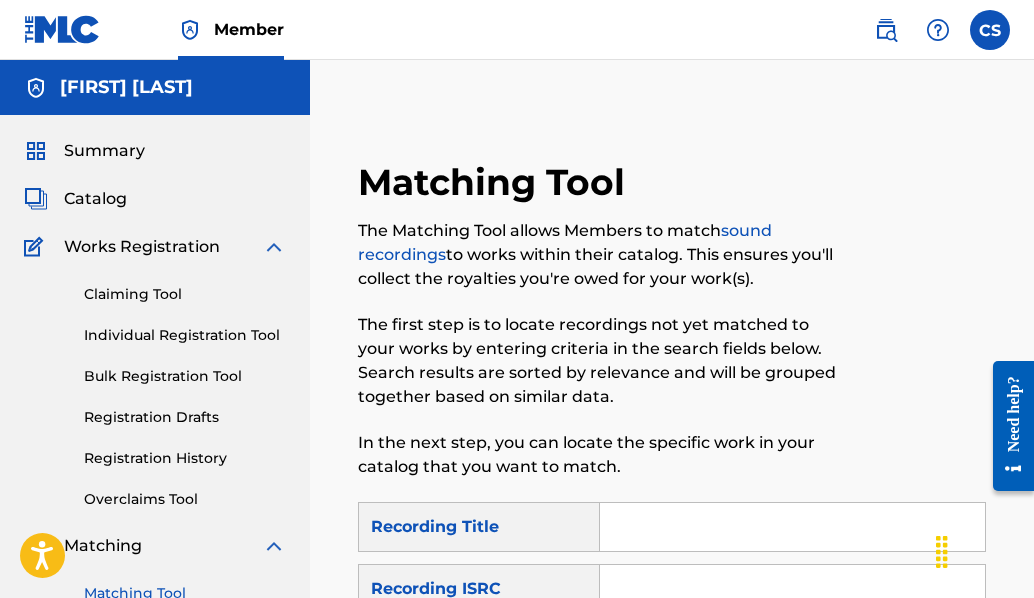 click at bounding box center (792, 527) 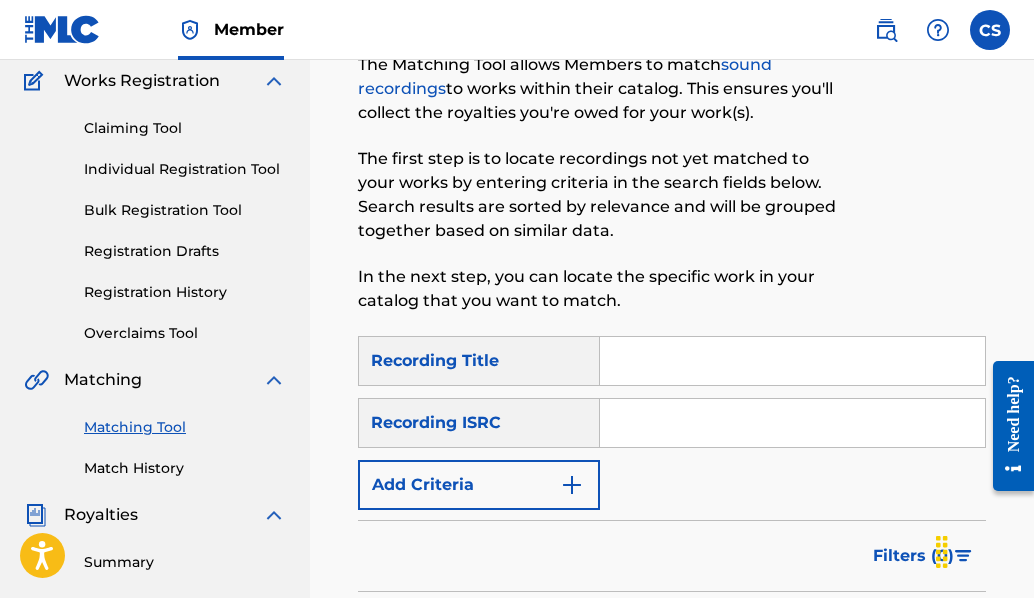 scroll, scrollTop: 168, scrollLeft: 0, axis: vertical 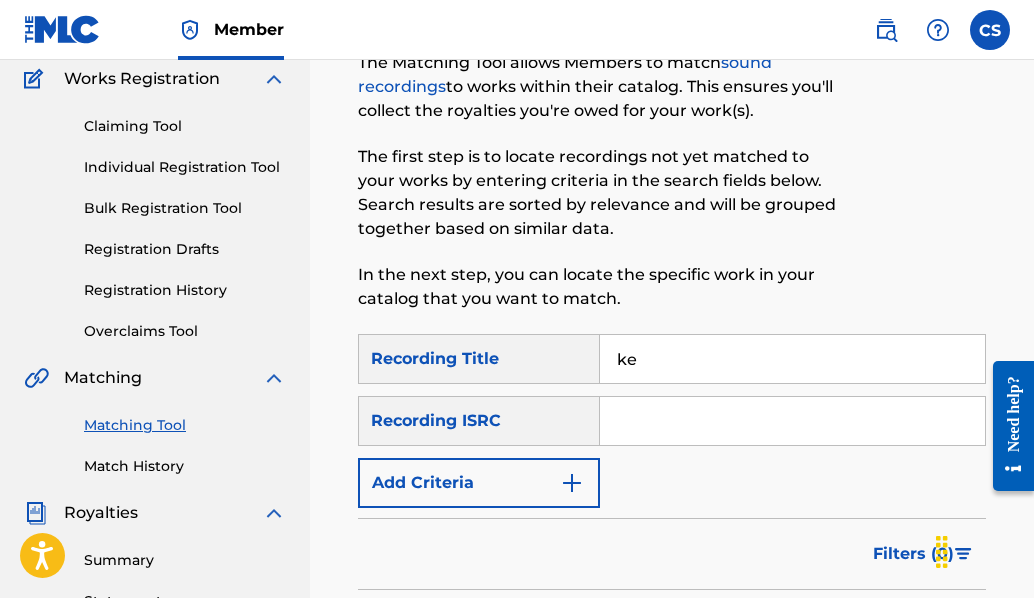 type on "k" 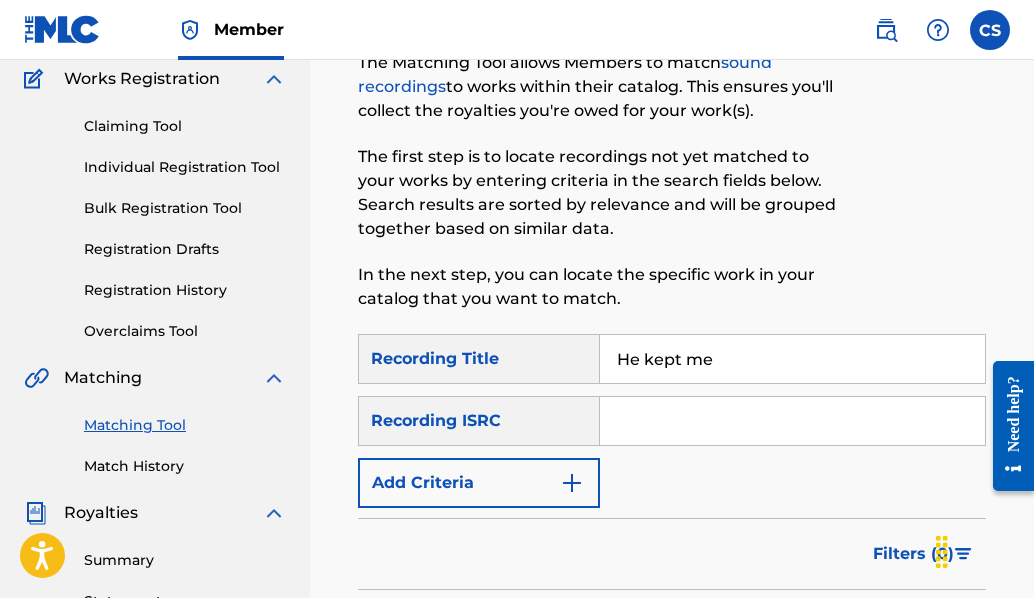 type on "He kept me" 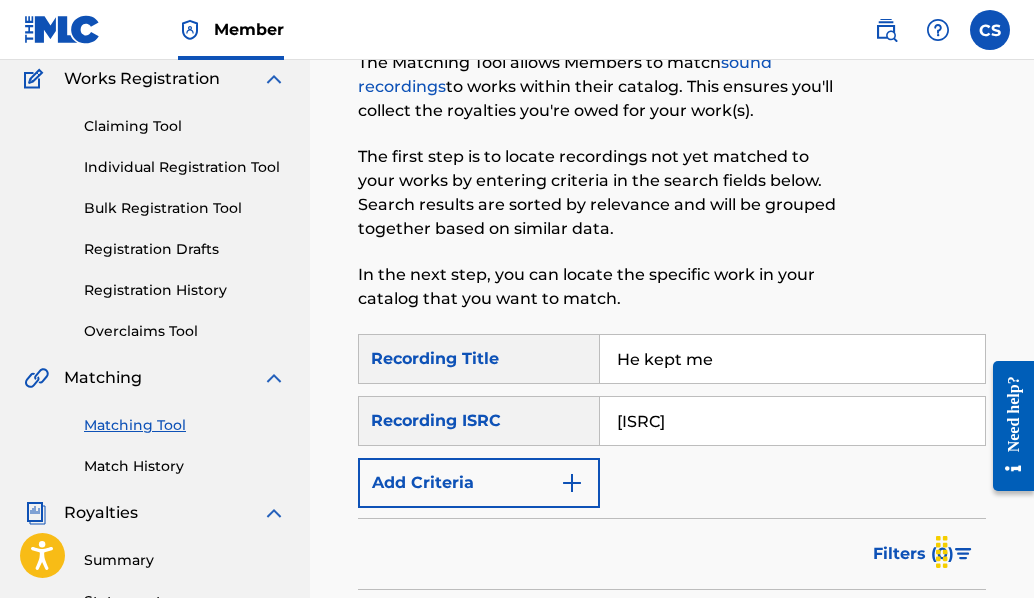 type on "[ISRC]" 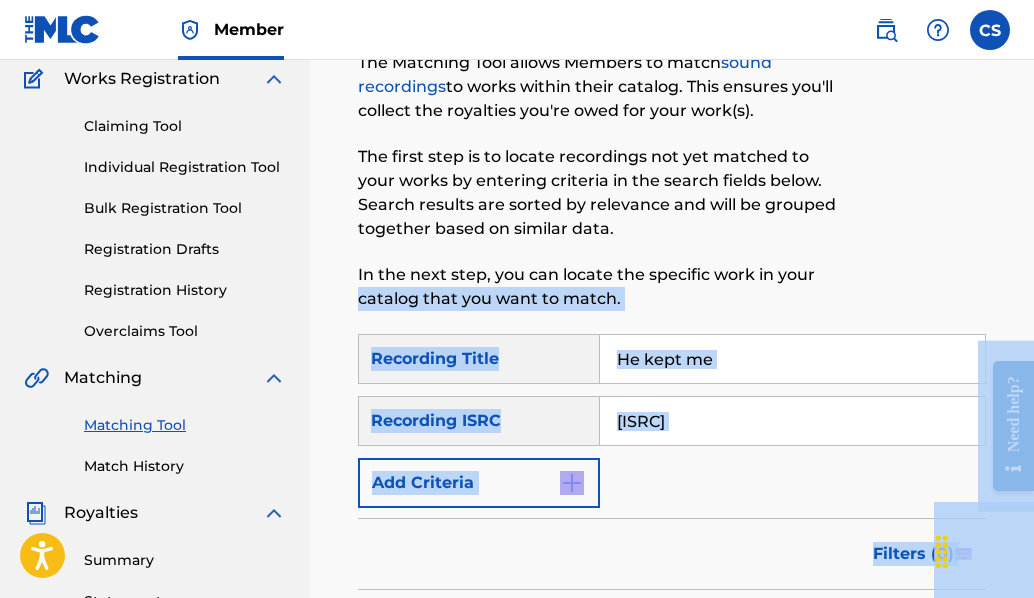 drag, startPoint x: 2011, startPoint y: 613, endPoint x: 1023, endPoint y: 374, distance: 1016.49646 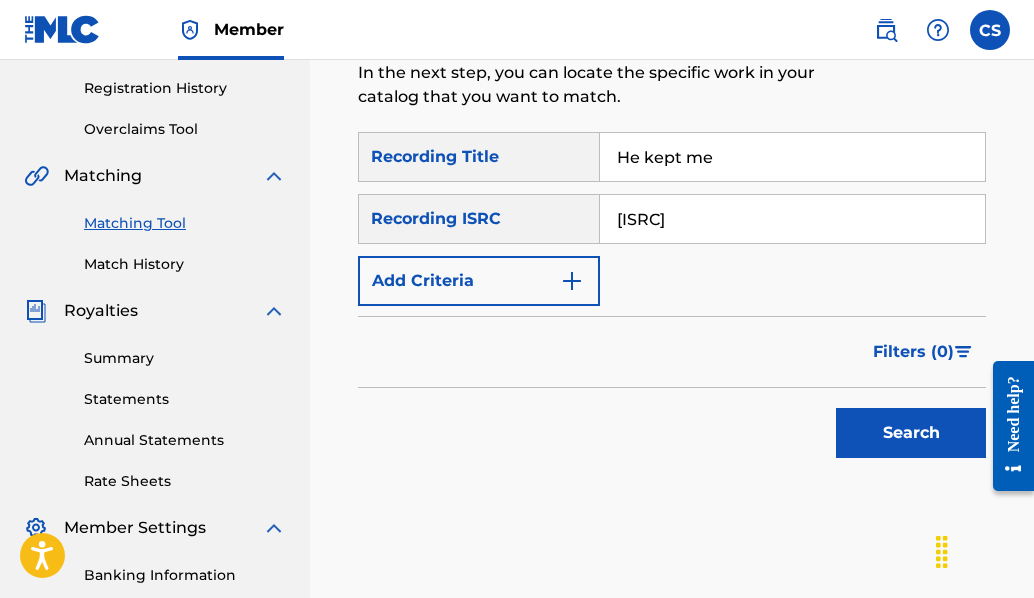 scroll, scrollTop: 372, scrollLeft: 0, axis: vertical 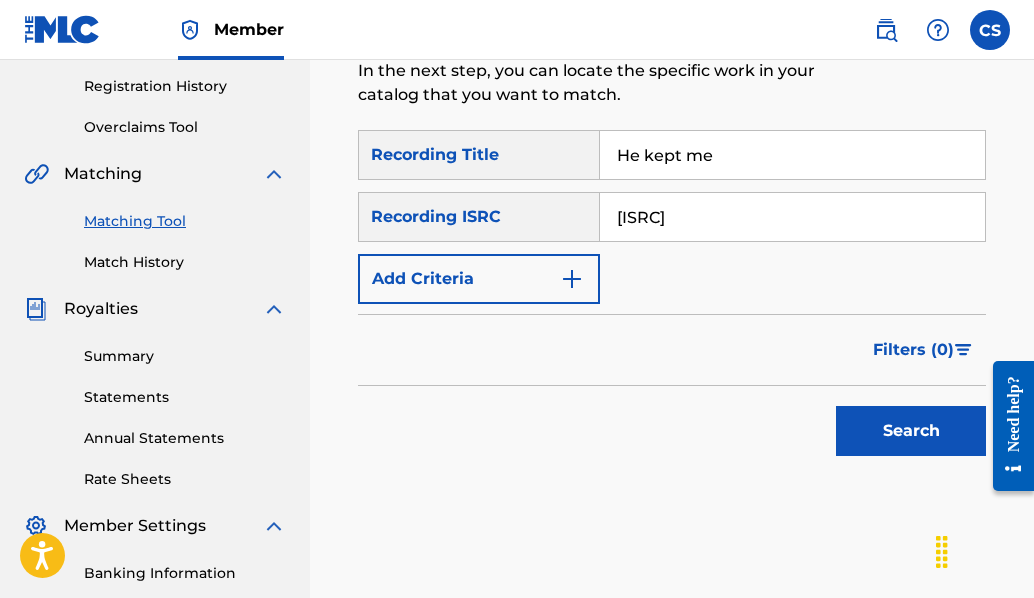 click on "Search" at bounding box center [911, 431] 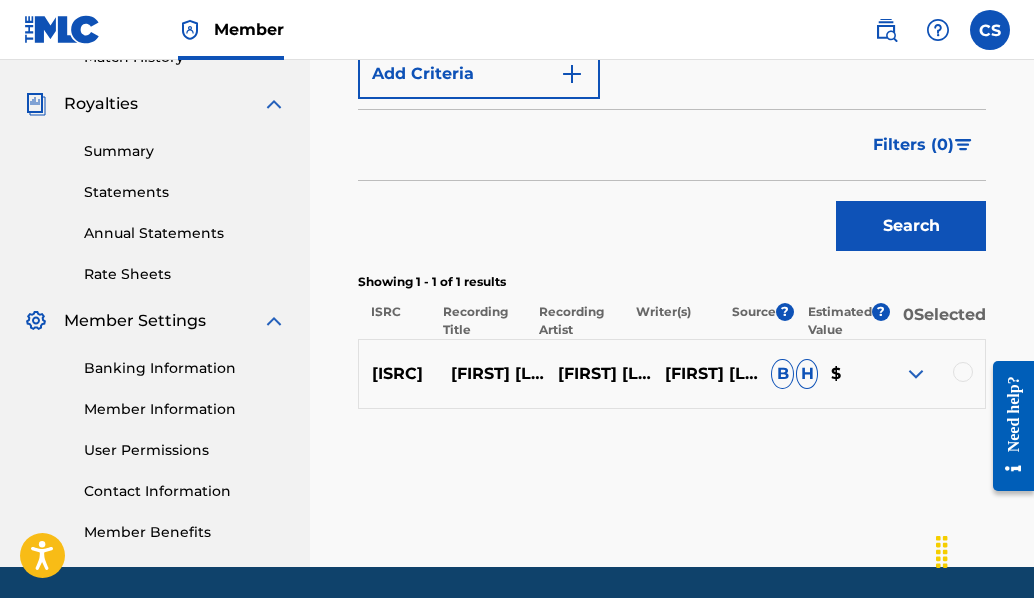 scroll, scrollTop: 578, scrollLeft: 0, axis: vertical 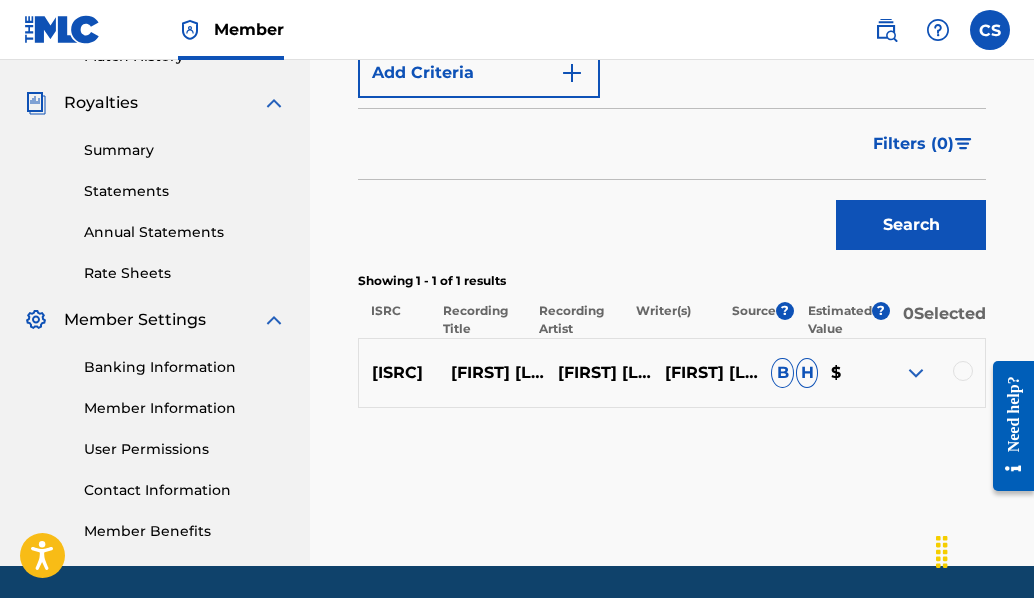 click at bounding box center [963, 371] 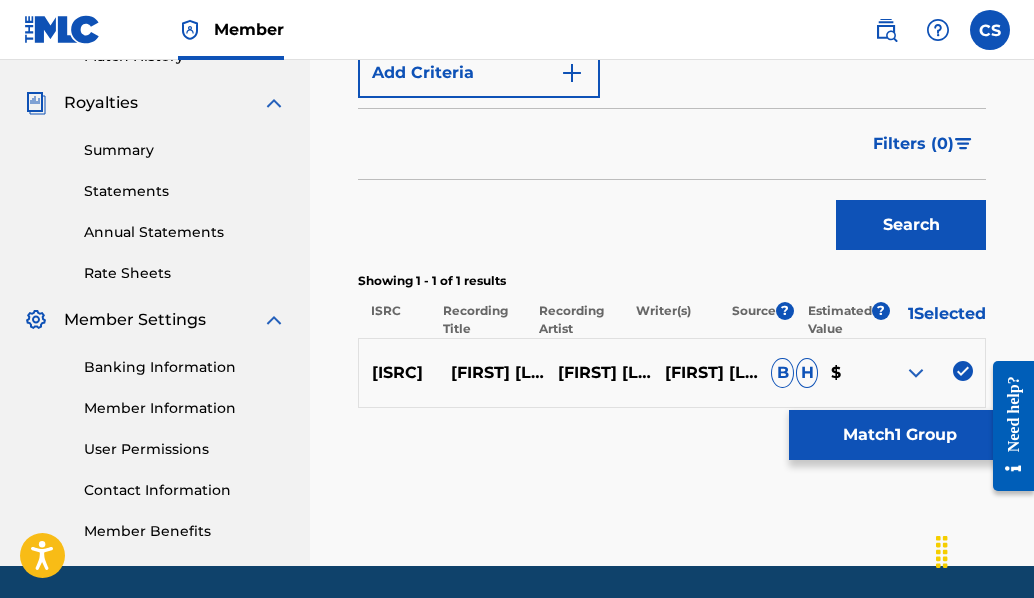 click on "Match  1 Group" at bounding box center (899, 435) 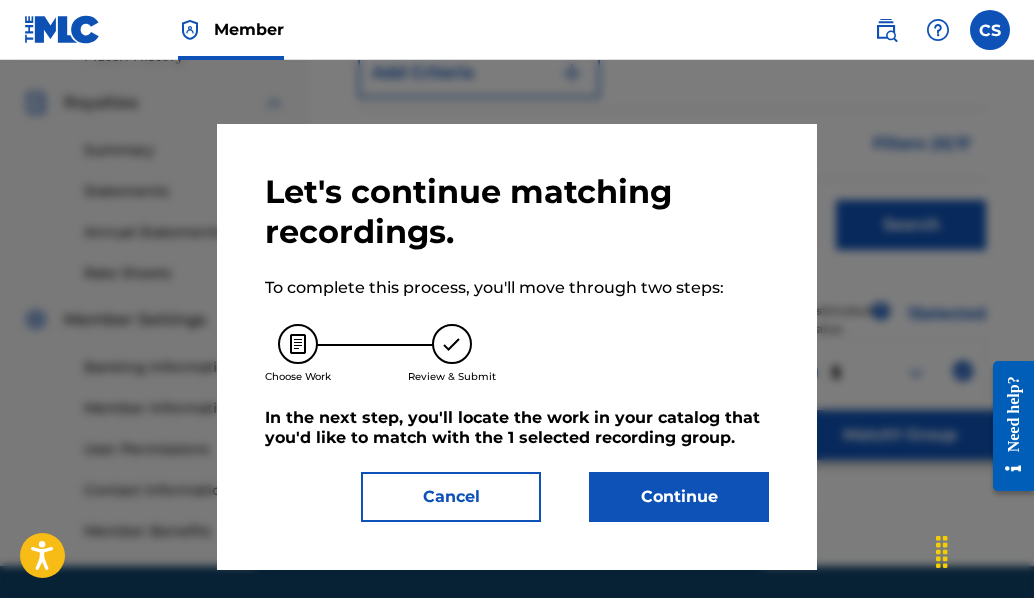 click on "Continue" at bounding box center [679, 497] 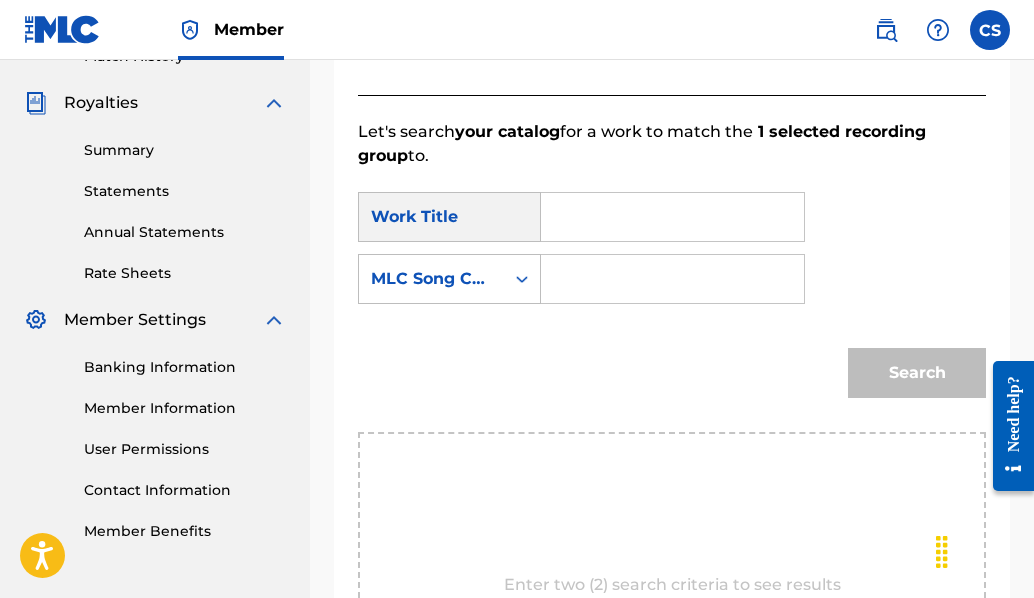 click at bounding box center [672, 217] 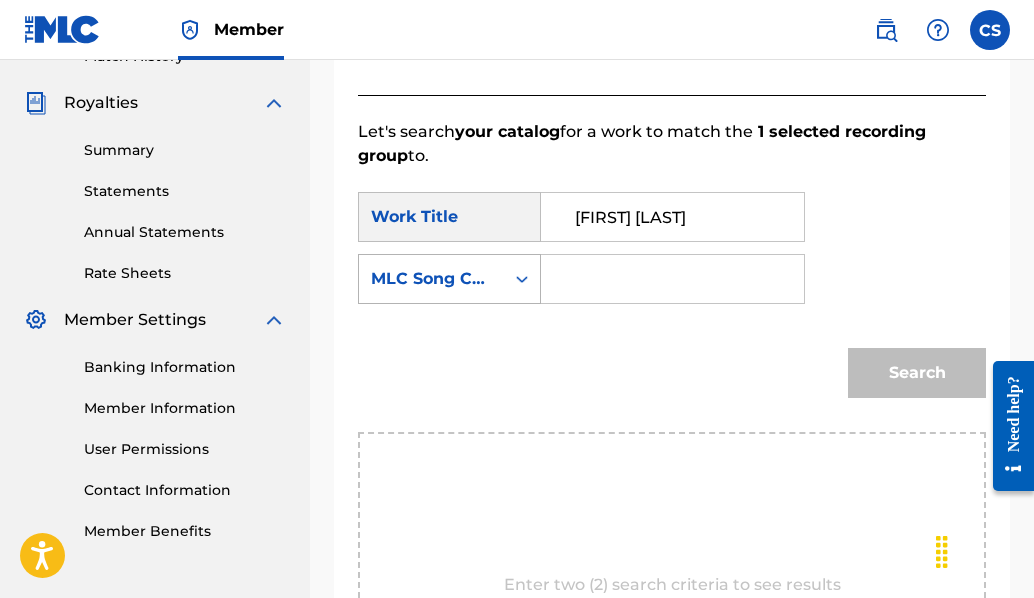 type on "[FIRST] [LAST]" 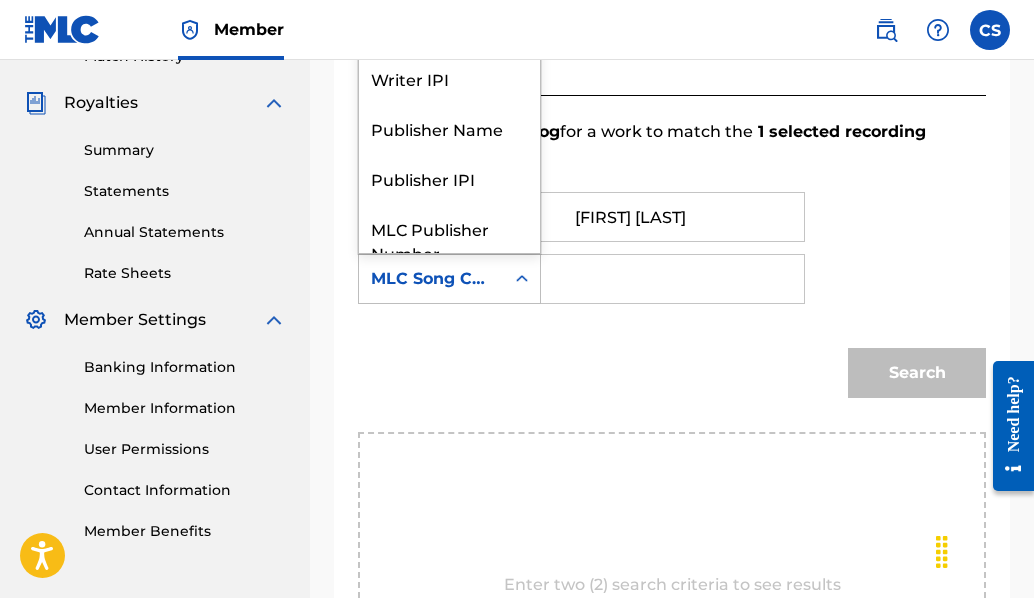 click at bounding box center (522, 279) 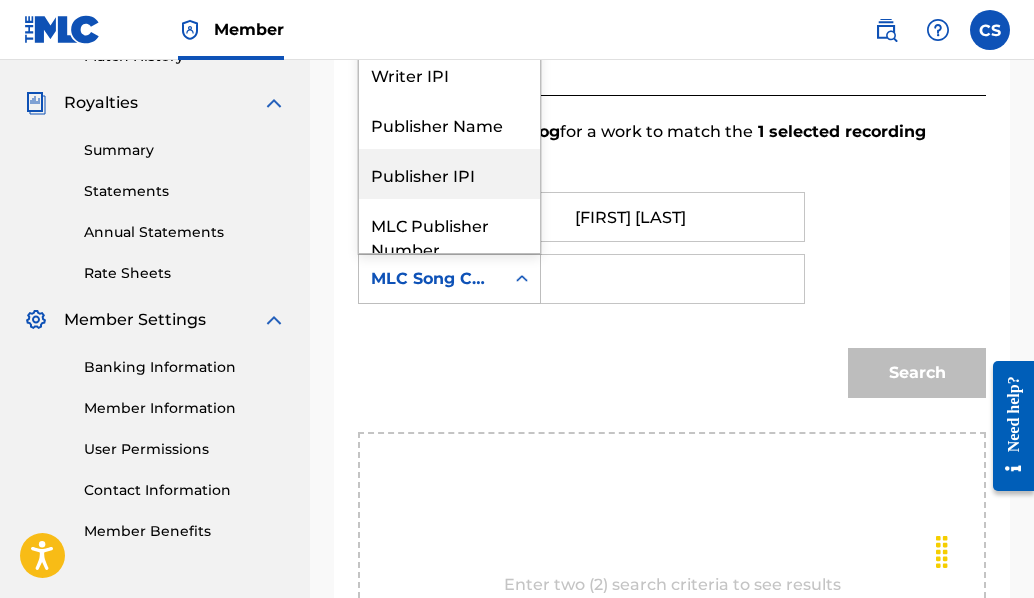 scroll, scrollTop: 0, scrollLeft: 0, axis: both 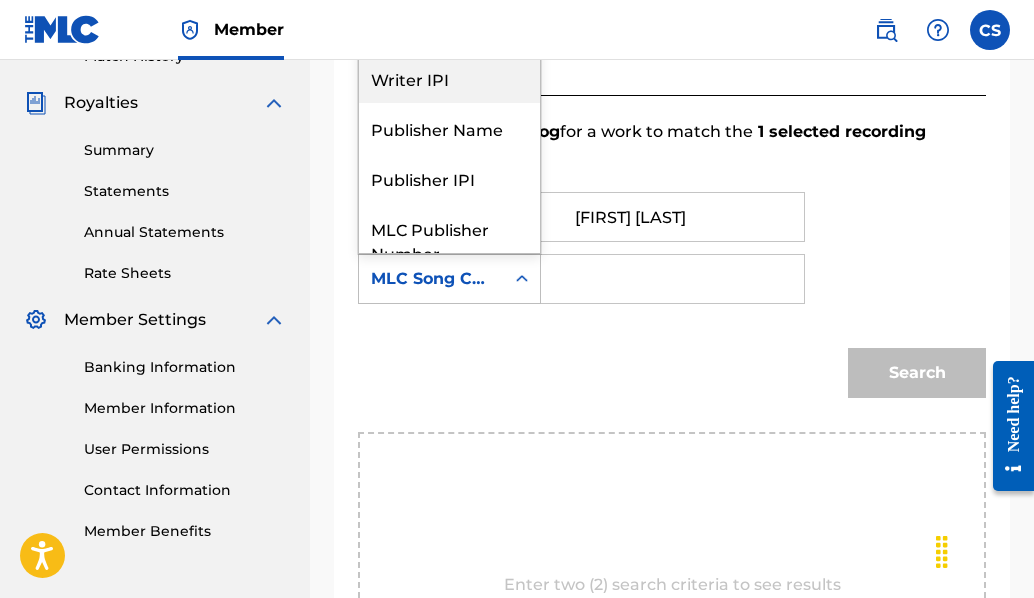 click on "Writer IPI" at bounding box center [449, 78] 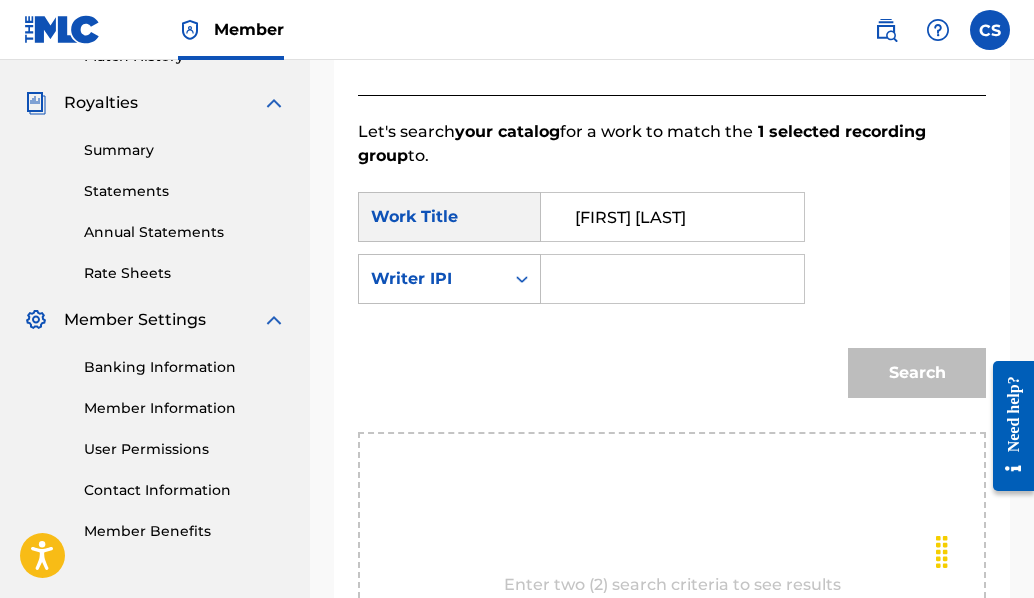 click at bounding box center (672, 279) 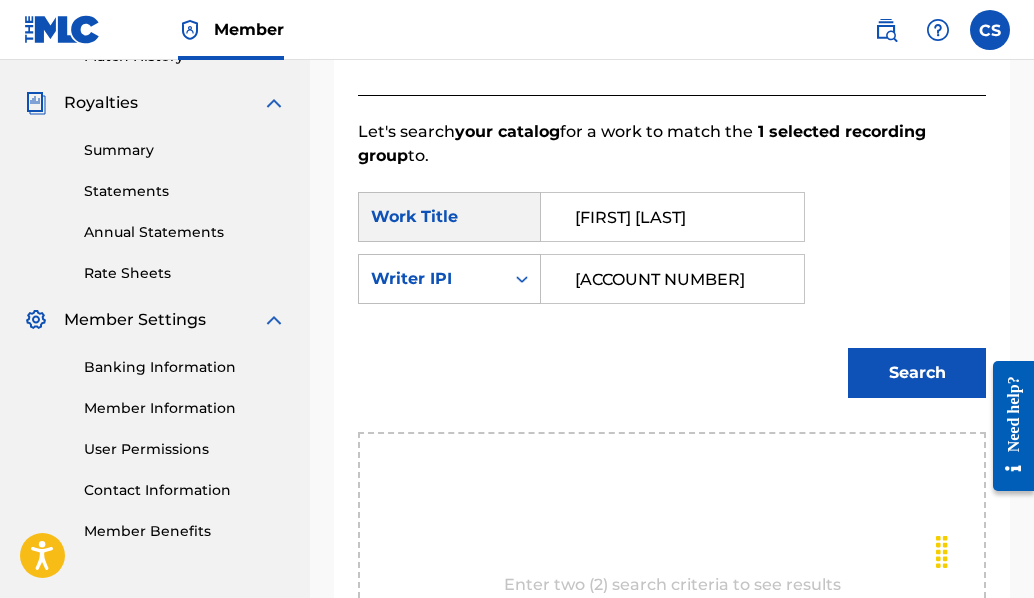 type on "[ACCOUNT NUMBER]" 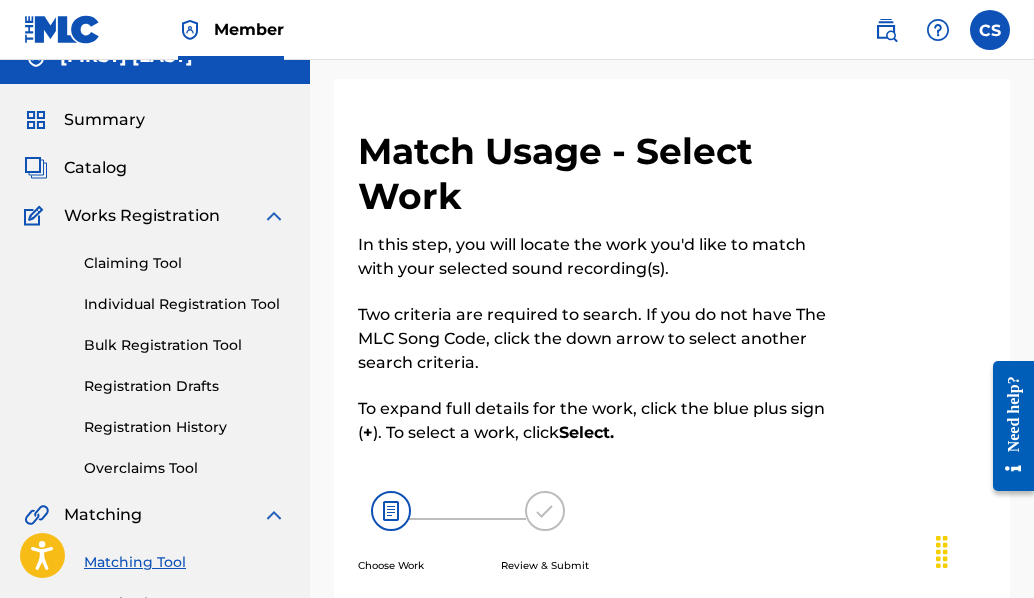 scroll, scrollTop: 14, scrollLeft: 0, axis: vertical 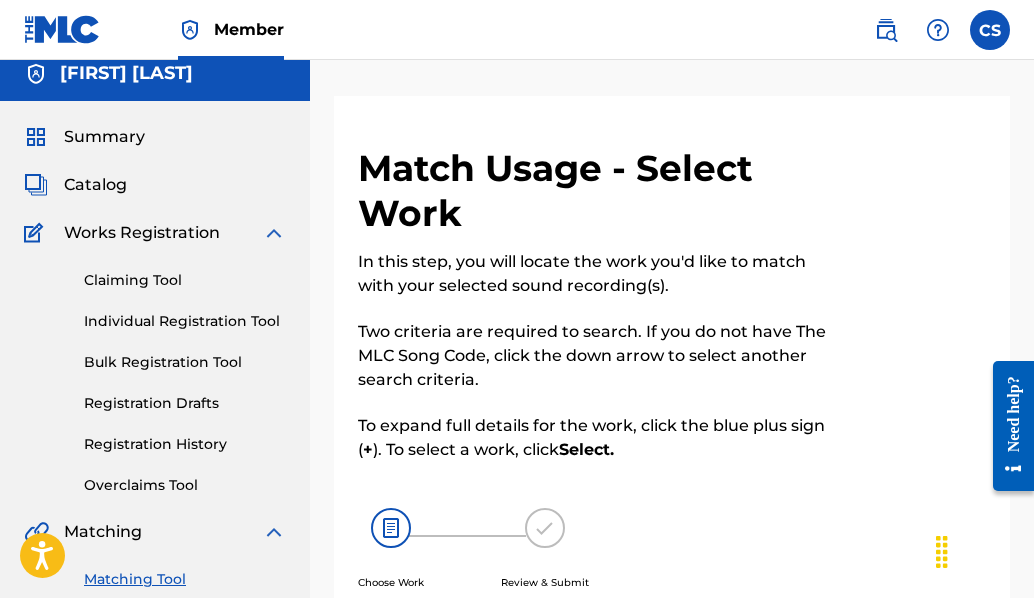 click on "Individual Registration Tool" at bounding box center [185, 321] 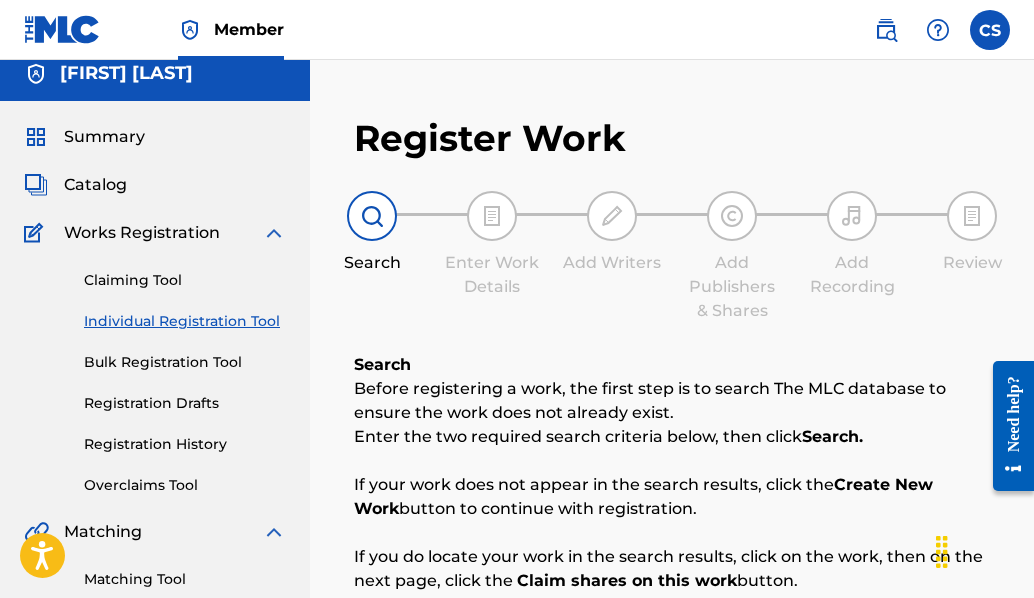 scroll, scrollTop: 0, scrollLeft: 0, axis: both 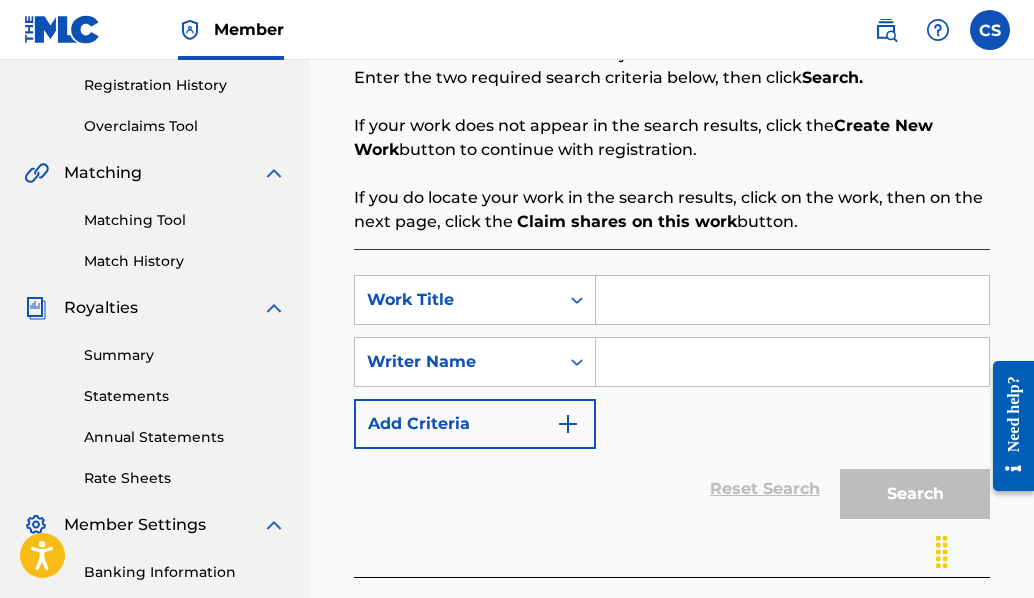 click at bounding box center (792, 300) 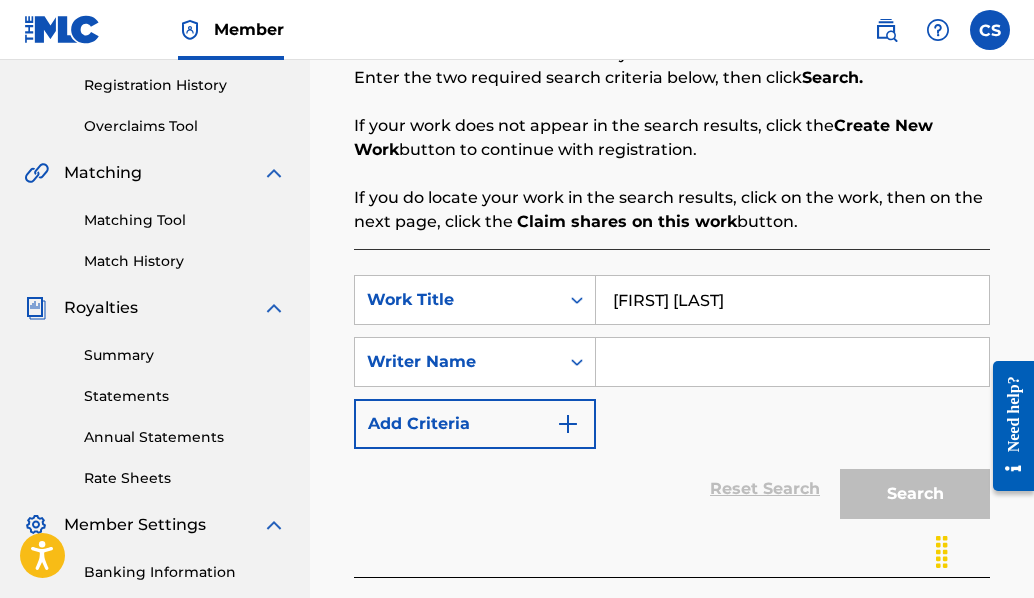 type on "[FIRST] [LAST]" 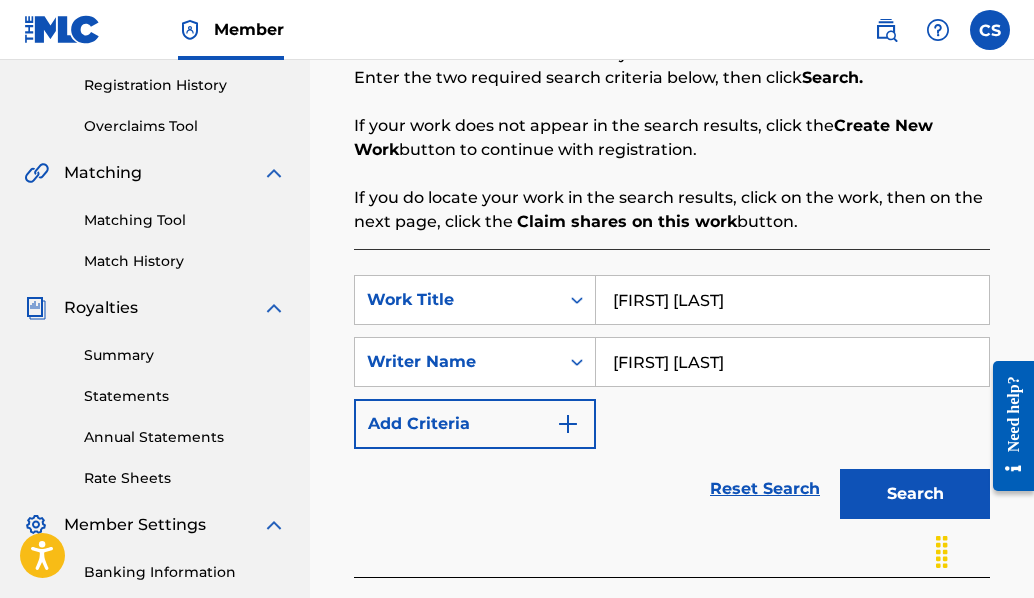 type on "[FIRST] [LAST]" 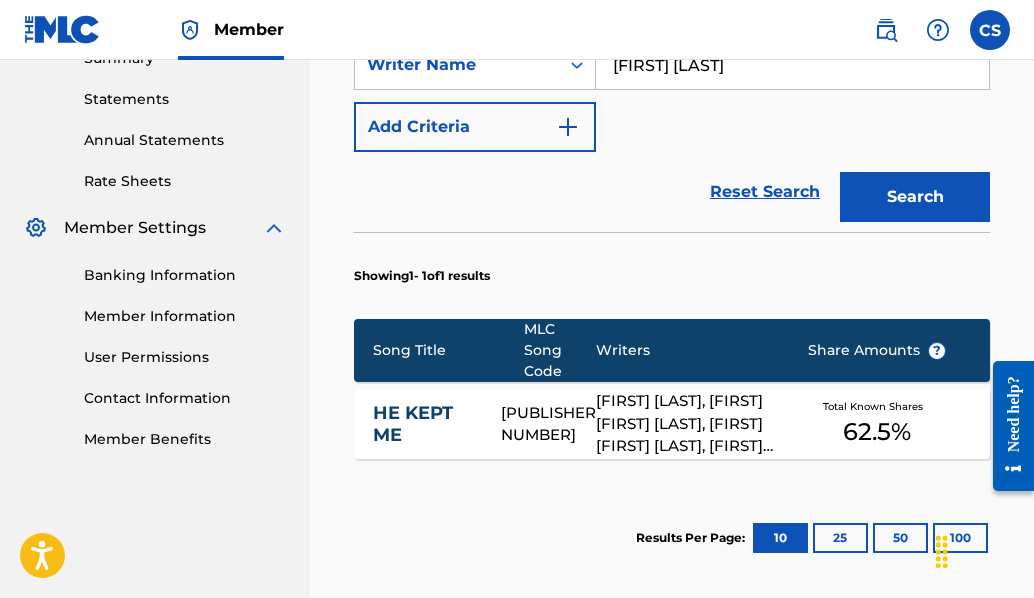 scroll, scrollTop: 673, scrollLeft: 0, axis: vertical 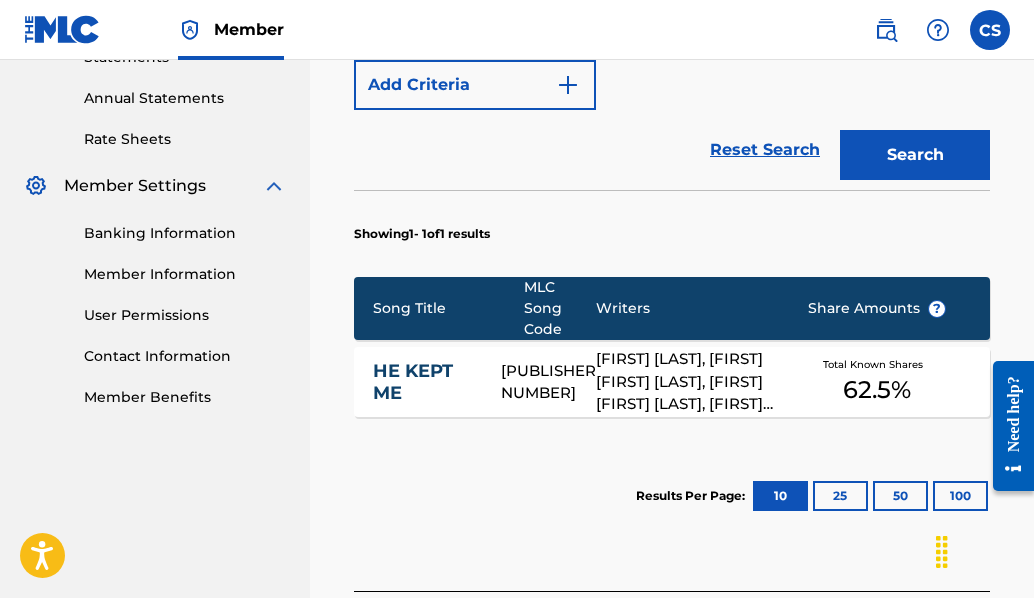 click on "[FIRST] [LAST], [FIRST] [FIRST] [LAST], [FIRST] [FIRST] [LAST], [FIRST] [FIRST], [FIRST] [LAST]" at bounding box center [686, 382] 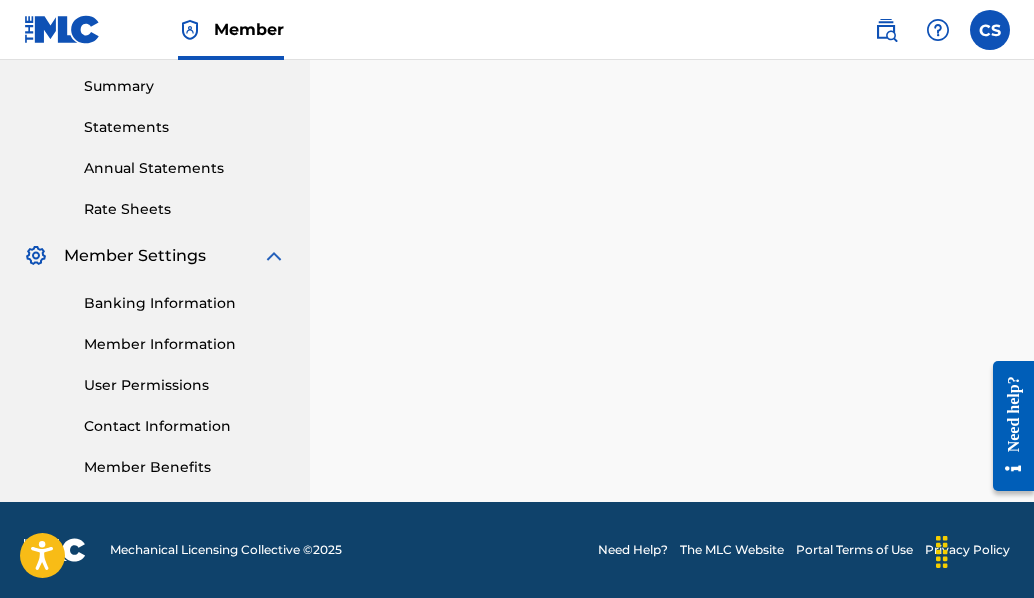 scroll, scrollTop: 0, scrollLeft: 0, axis: both 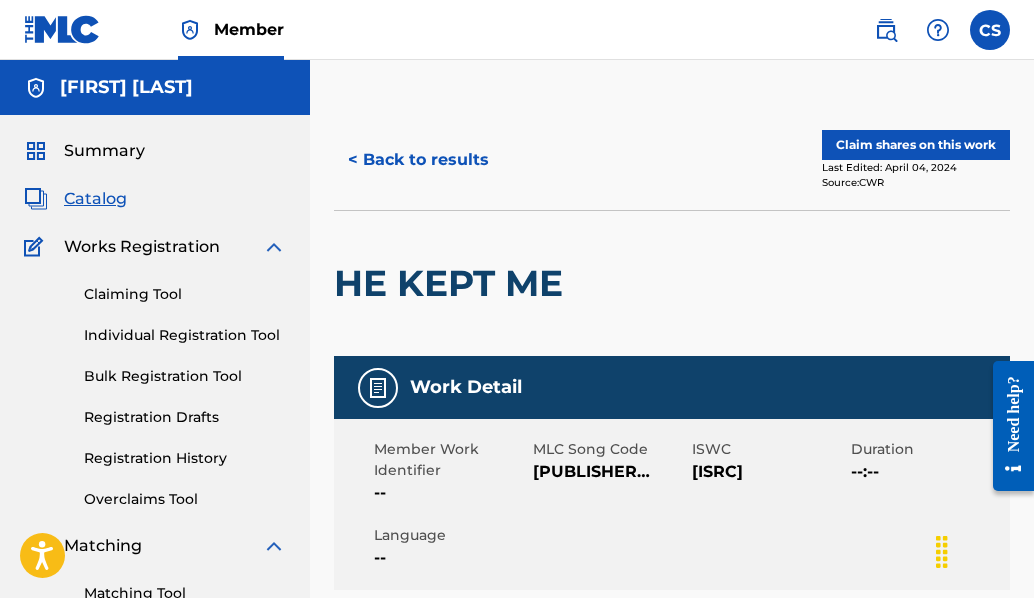 click on "HE KEPT ME" at bounding box center (672, 283) 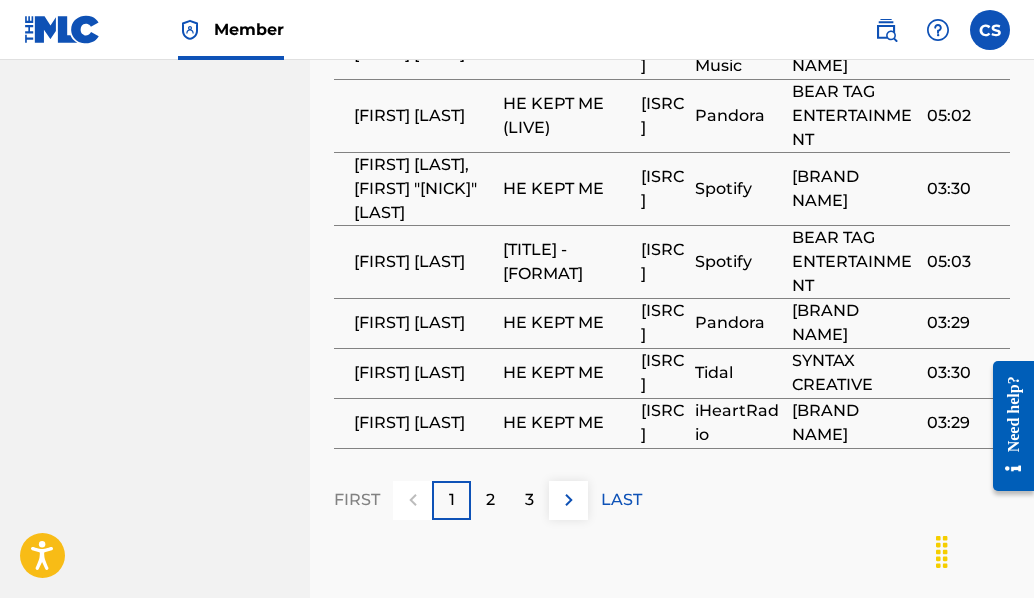 scroll, scrollTop: 2652, scrollLeft: 0, axis: vertical 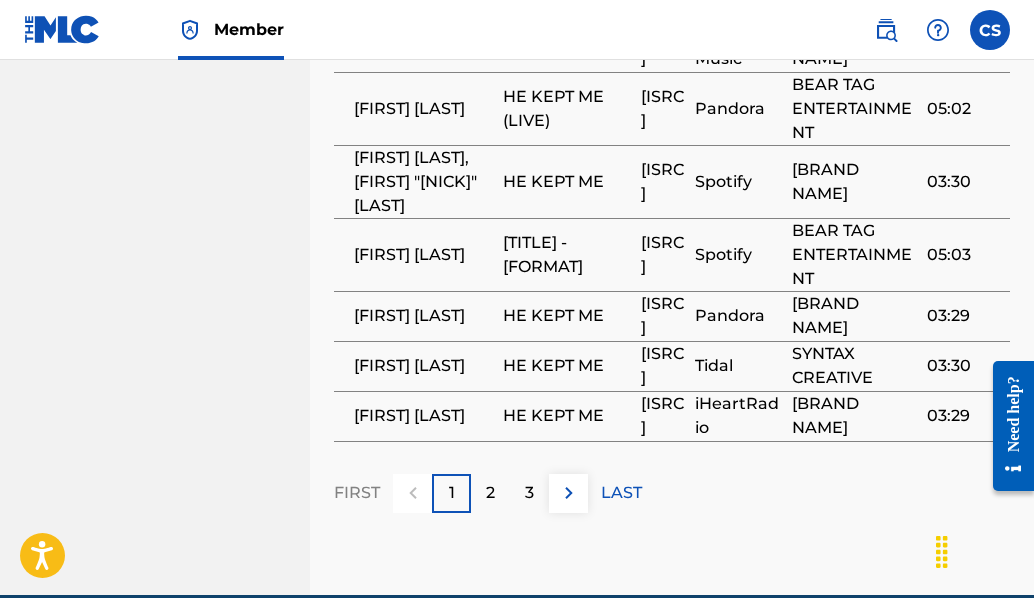 click at bounding box center [569, 493] 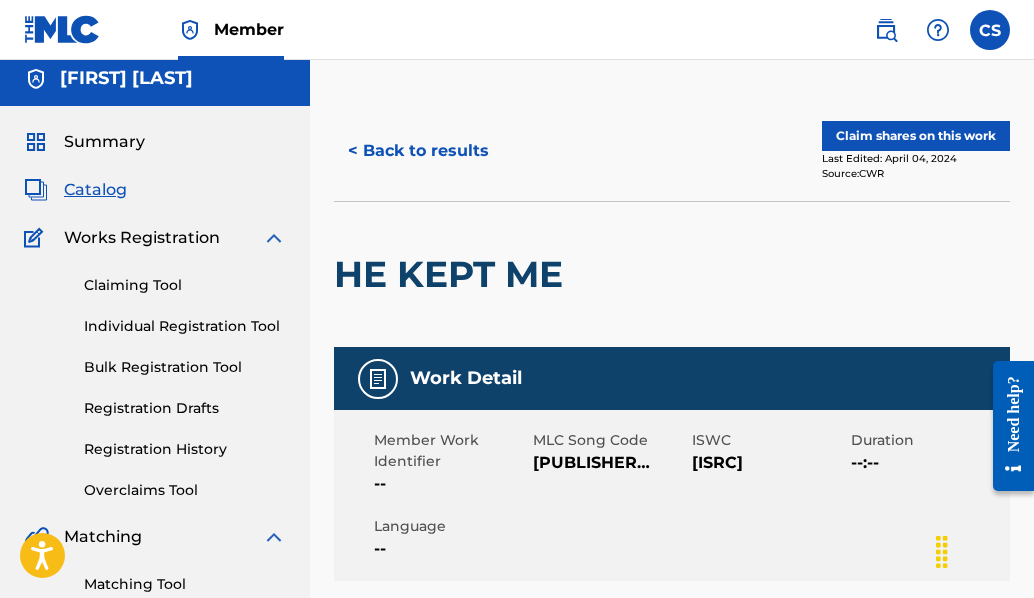 scroll, scrollTop: 9, scrollLeft: 0, axis: vertical 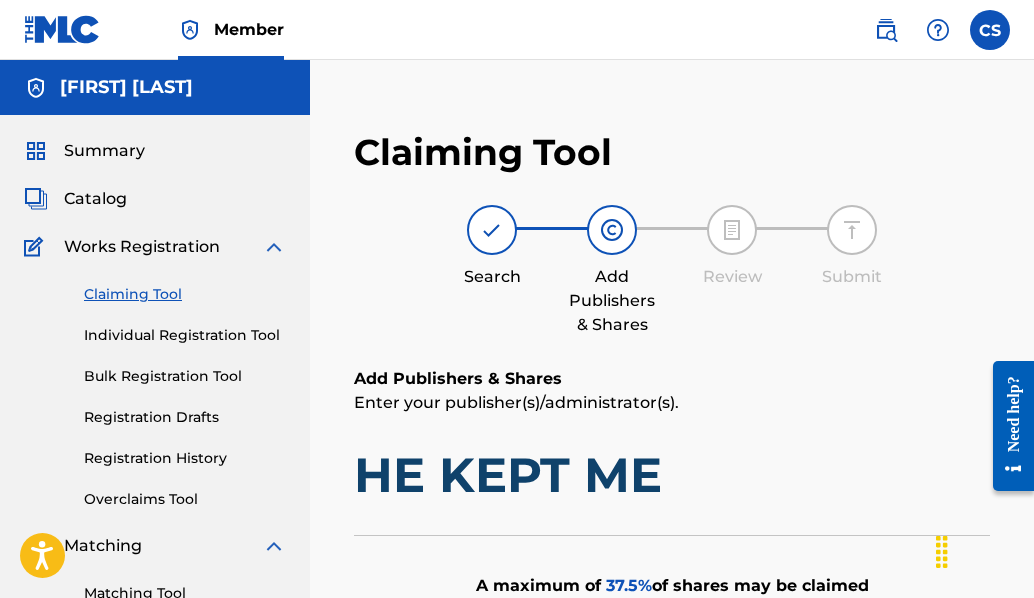 click on "Search Add Publishers & Shares Review Submit" at bounding box center [672, 271] 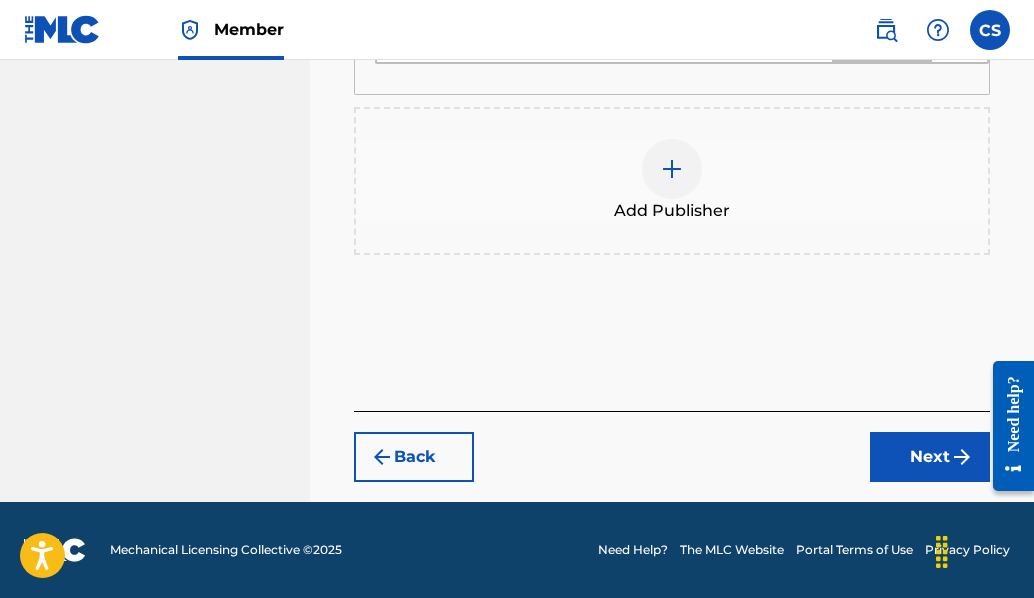 scroll, scrollTop: 1161, scrollLeft: 0, axis: vertical 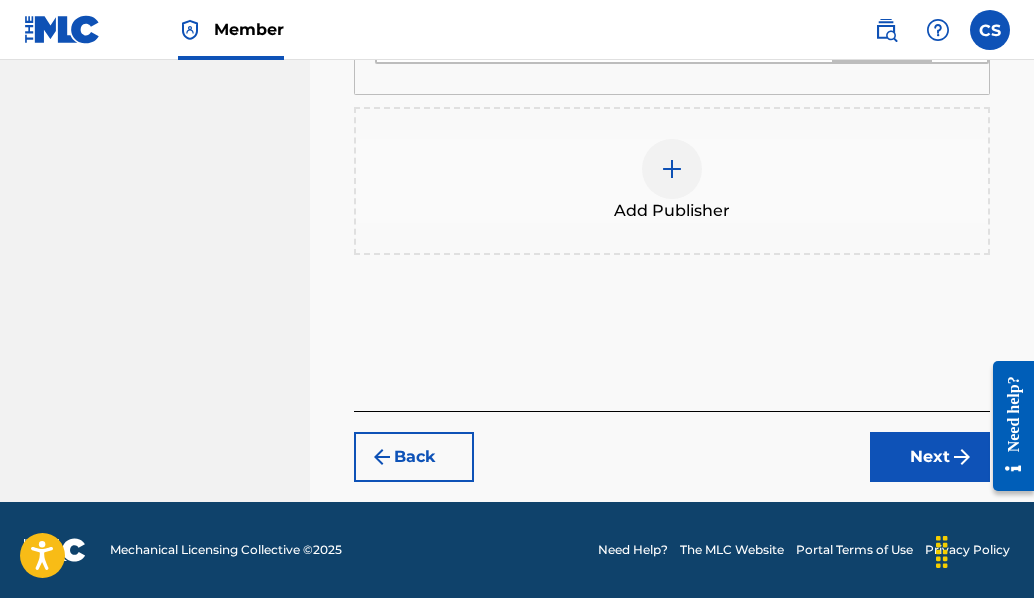 click at bounding box center [672, 169] 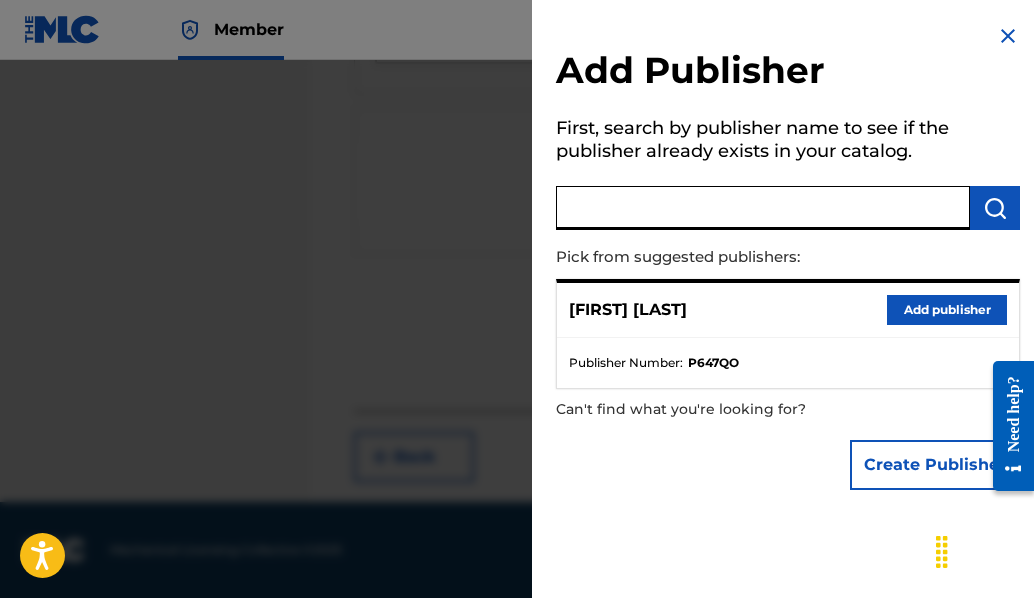 click at bounding box center [763, 208] 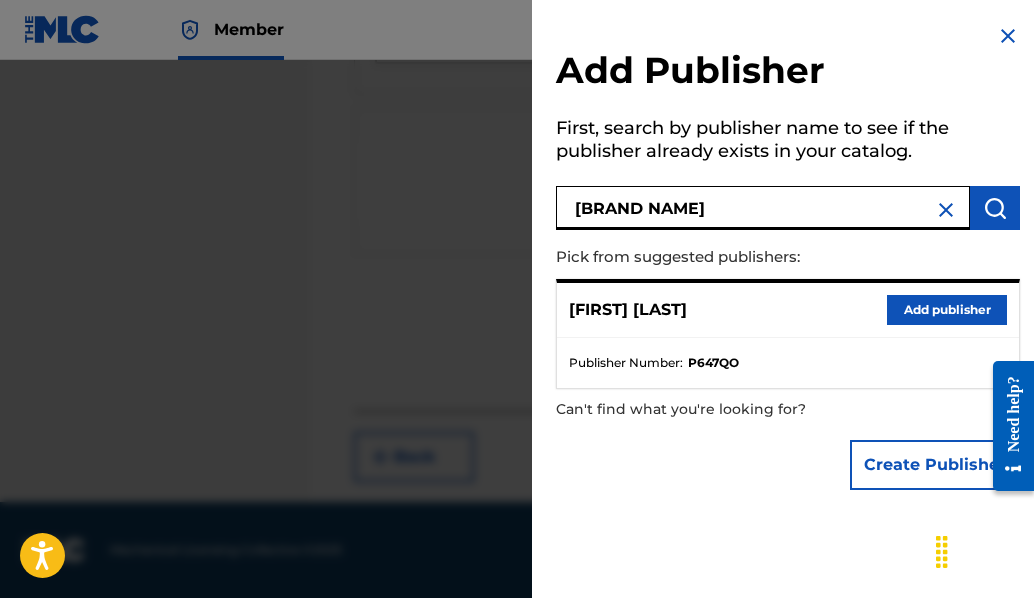 type on "[BRAND NAME]" 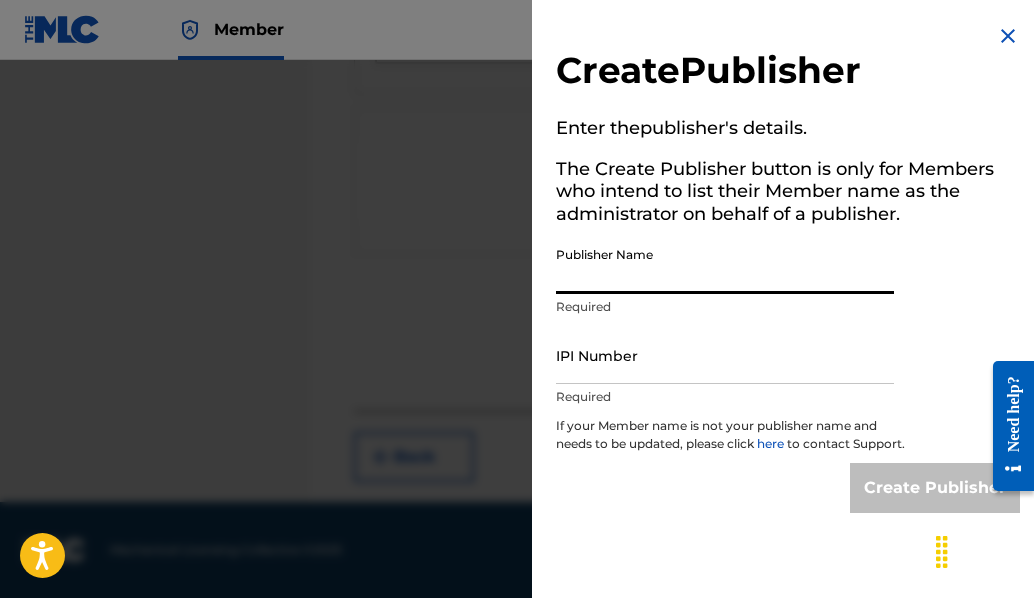 click on "Publisher Name" at bounding box center [725, 265] 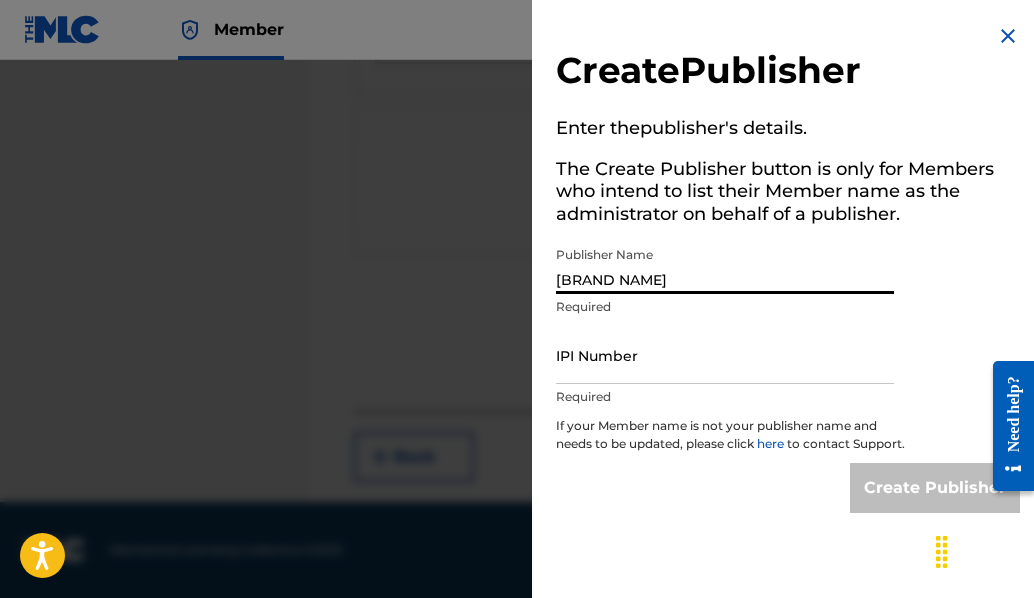 type on "[BRAND NAME]" 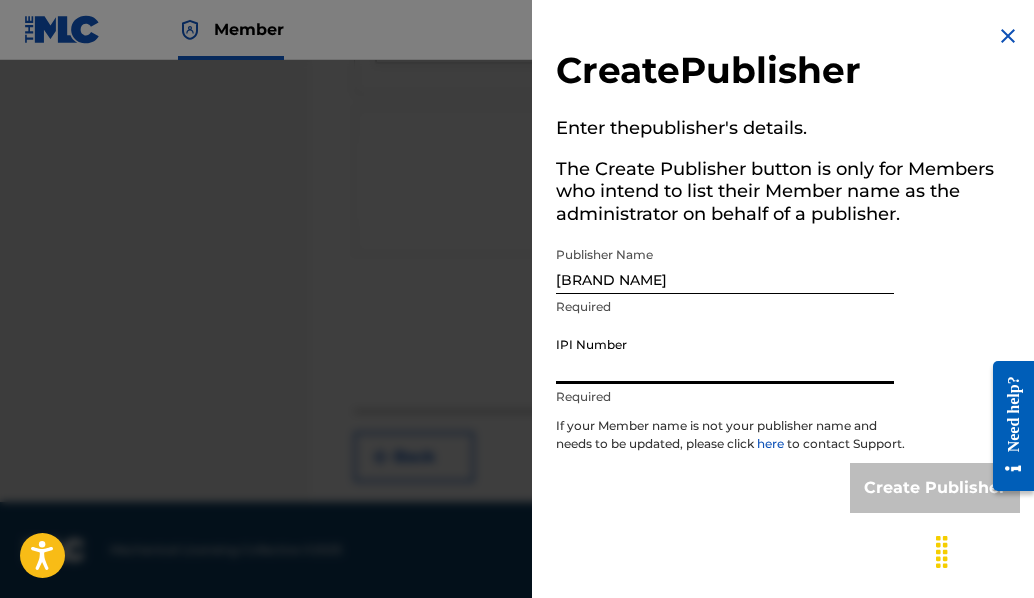 paste on "[ACCOUNT NUMBER]" 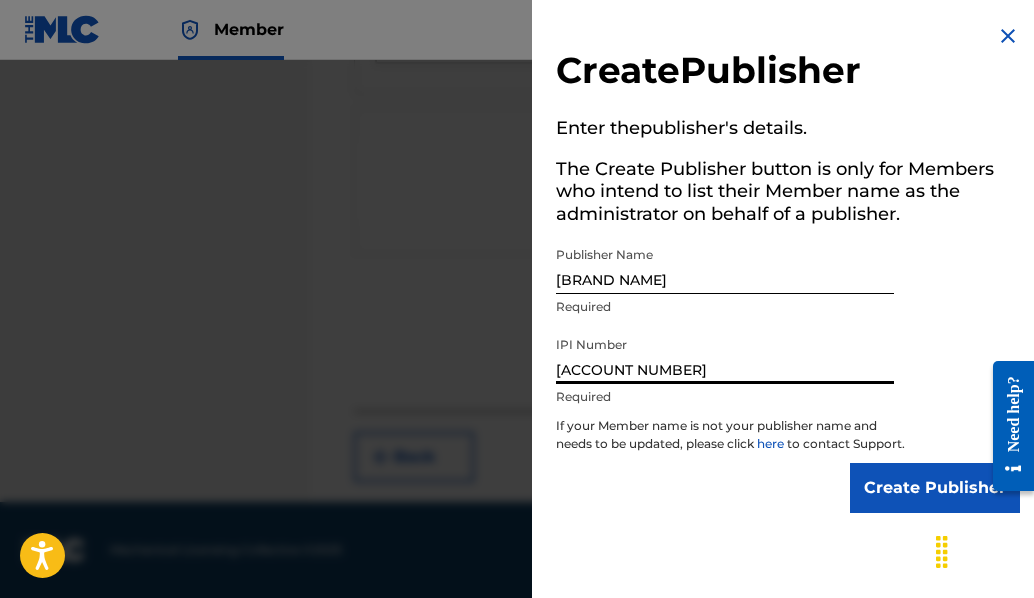 type on "[ACCOUNT NUMBER]" 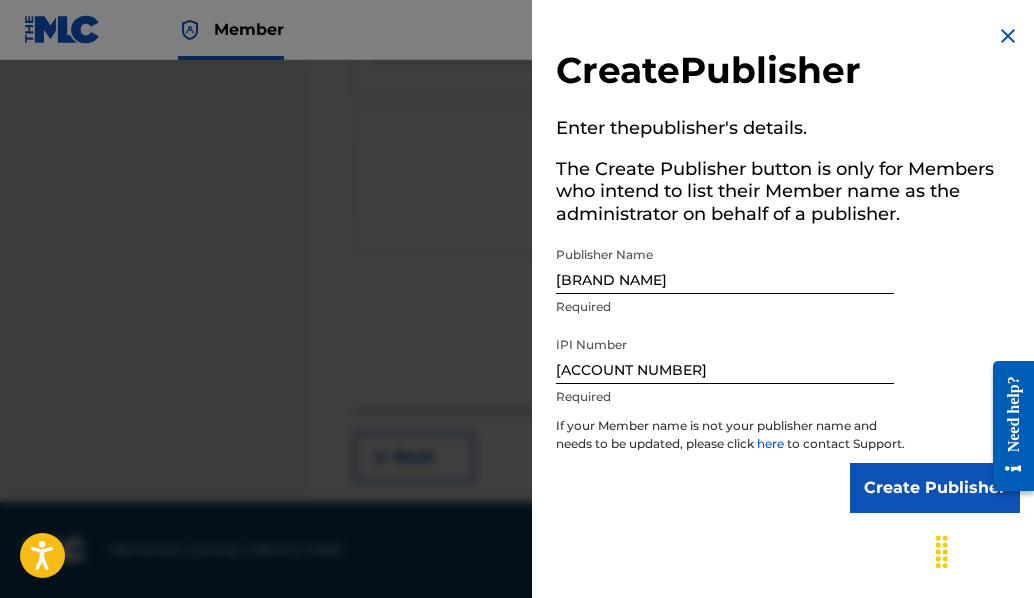 click on "Create Publisher" at bounding box center [935, 488] 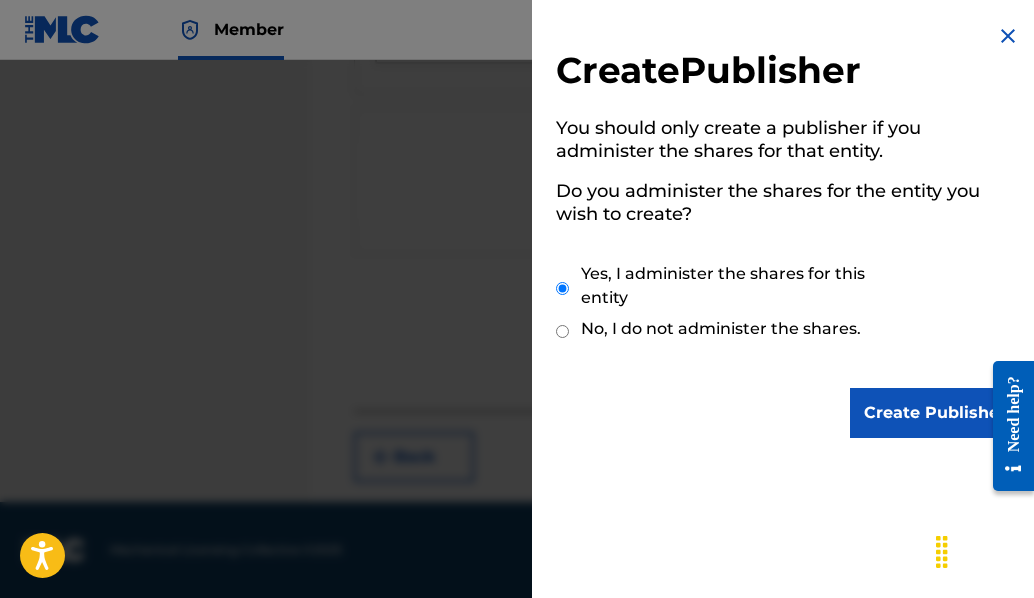 click on "No, I do not administer the shares." at bounding box center [562, 331] 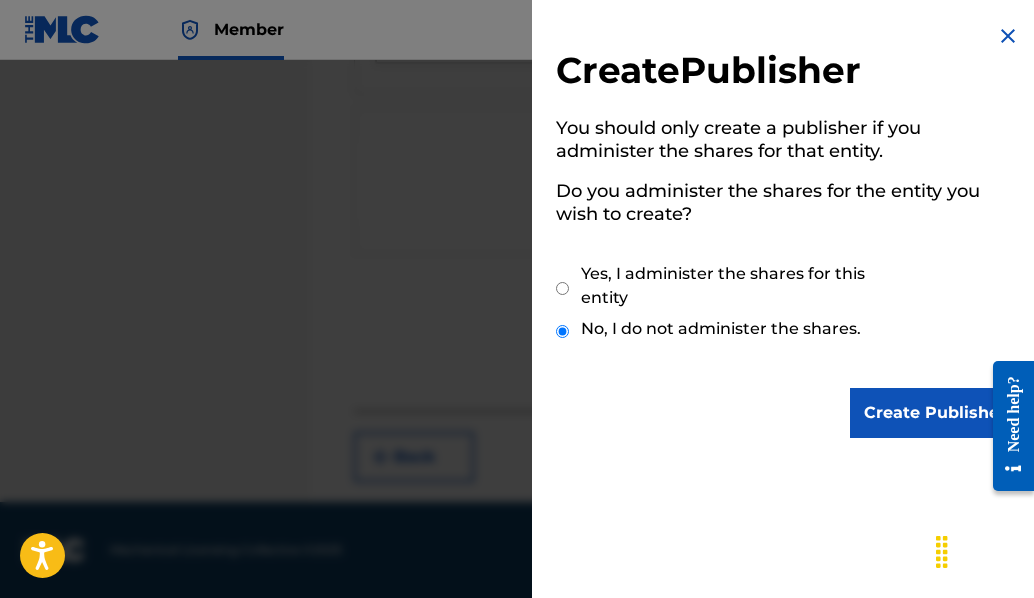 click on "Create Publisher" at bounding box center [935, 413] 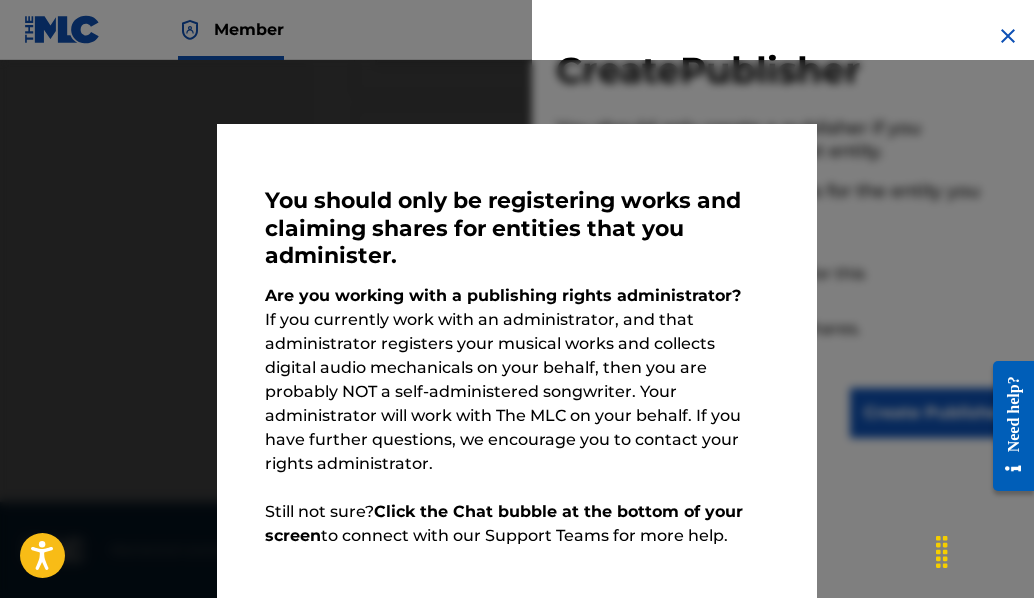 click on "Done" at bounding box center (487, 623) 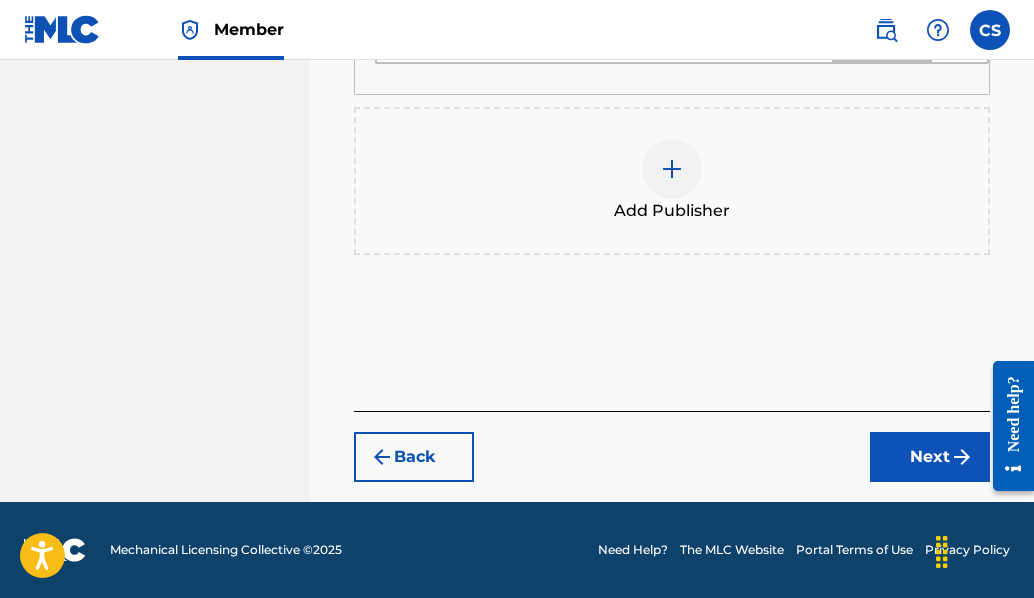 click at bounding box center [672, 169] 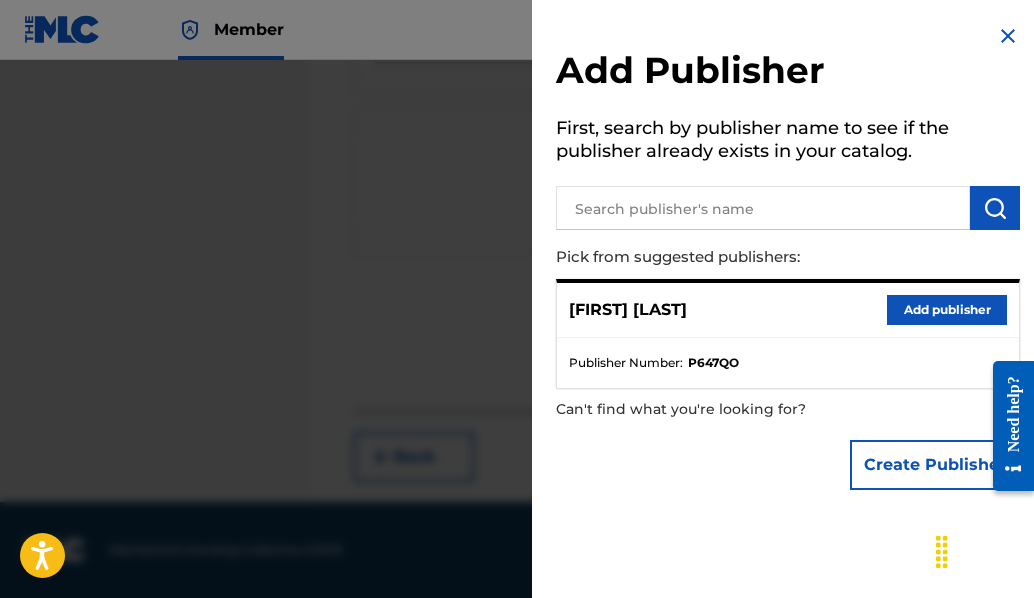 click on "Create Publisher" at bounding box center [935, 465] 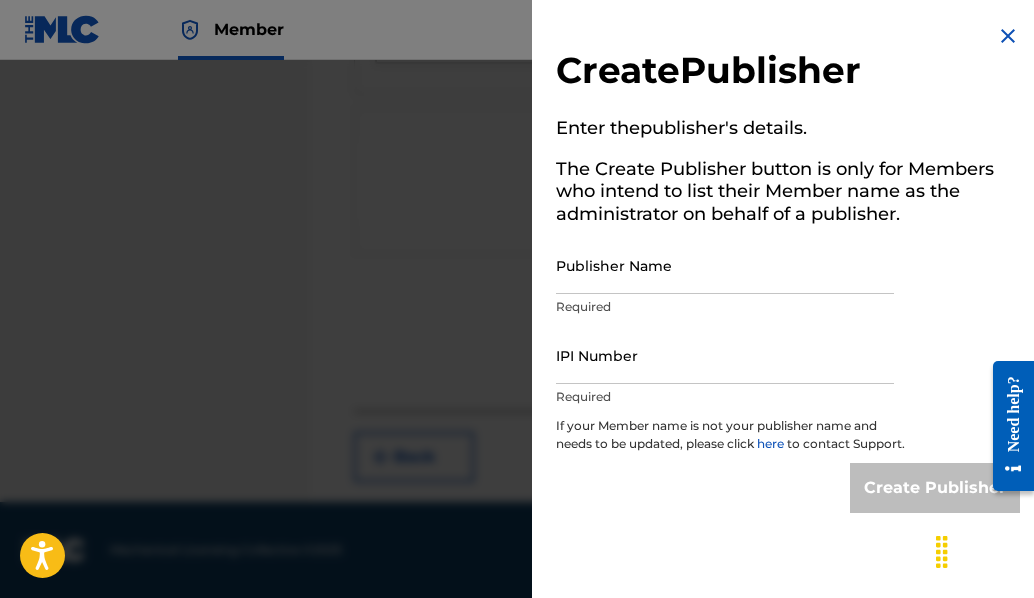 click on "Required" at bounding box center [725, 397] 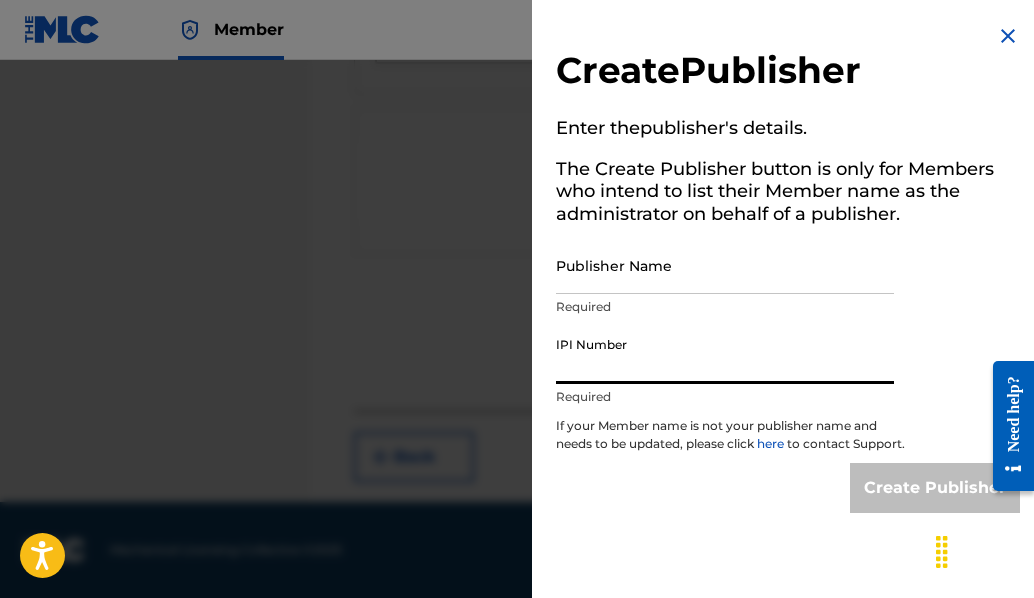 paste on "[ACCOUNT NUMBER]" 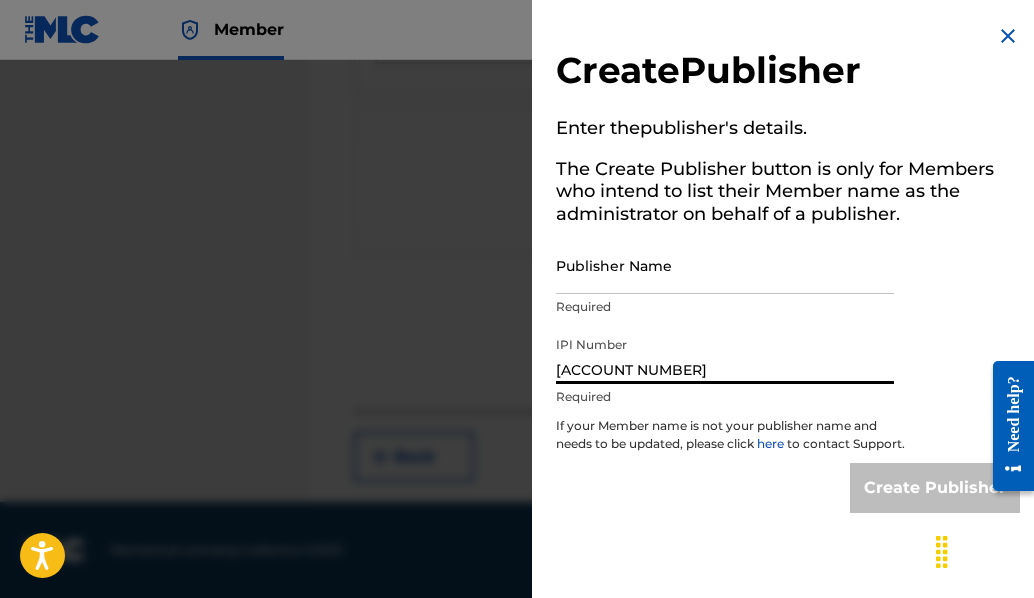 type on "[ACCOUNT NUMBER]" 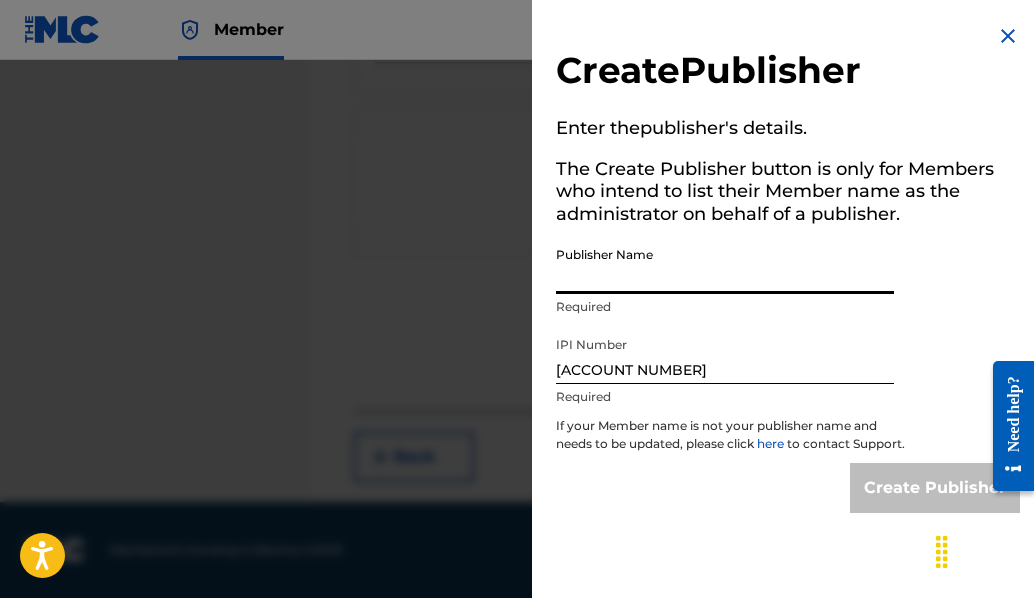 click on "Publisher Name" at bounding box center (725, 265) 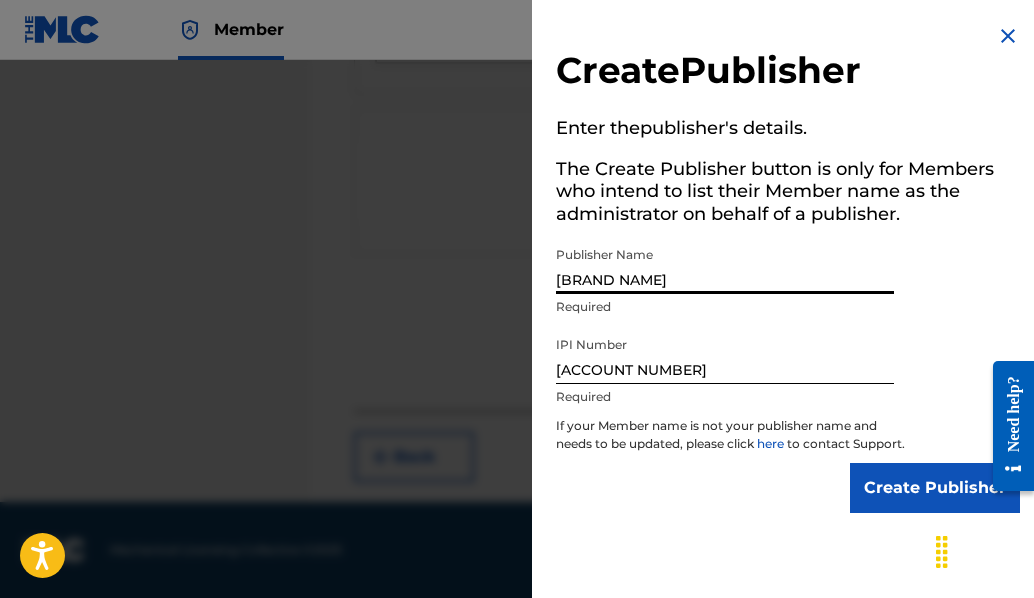type on "[BRAND NAME]" 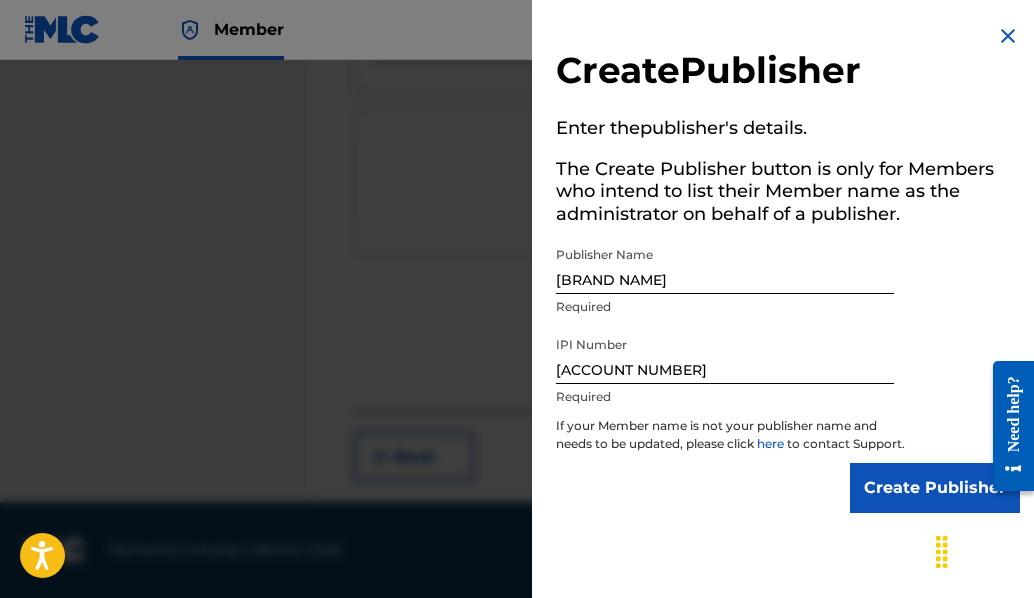 click on "Create Publisher" at bounding box center [935, 488] 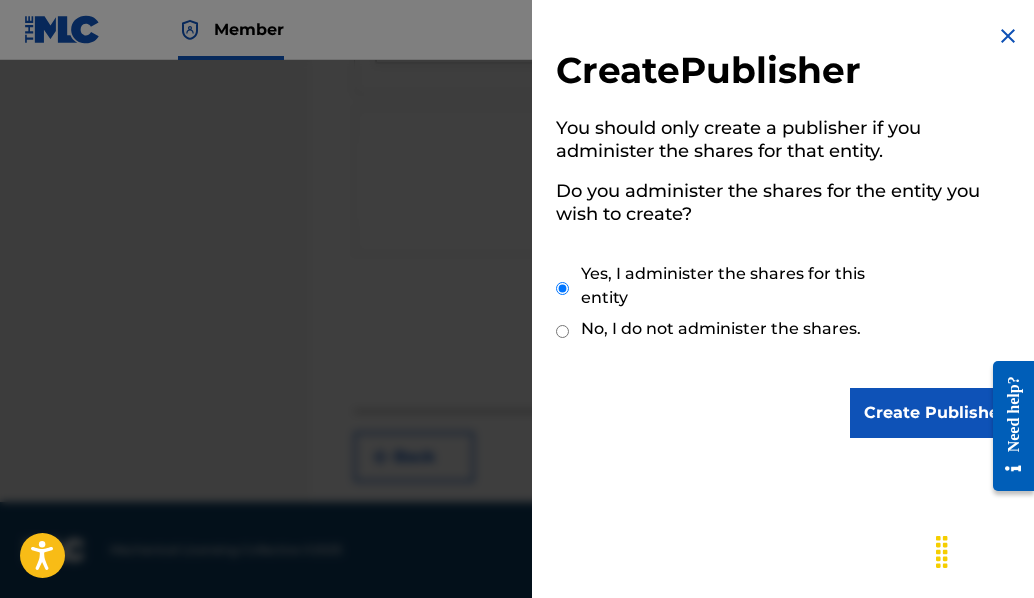 click on "Create Publisher" at bounding box center (935, 413) 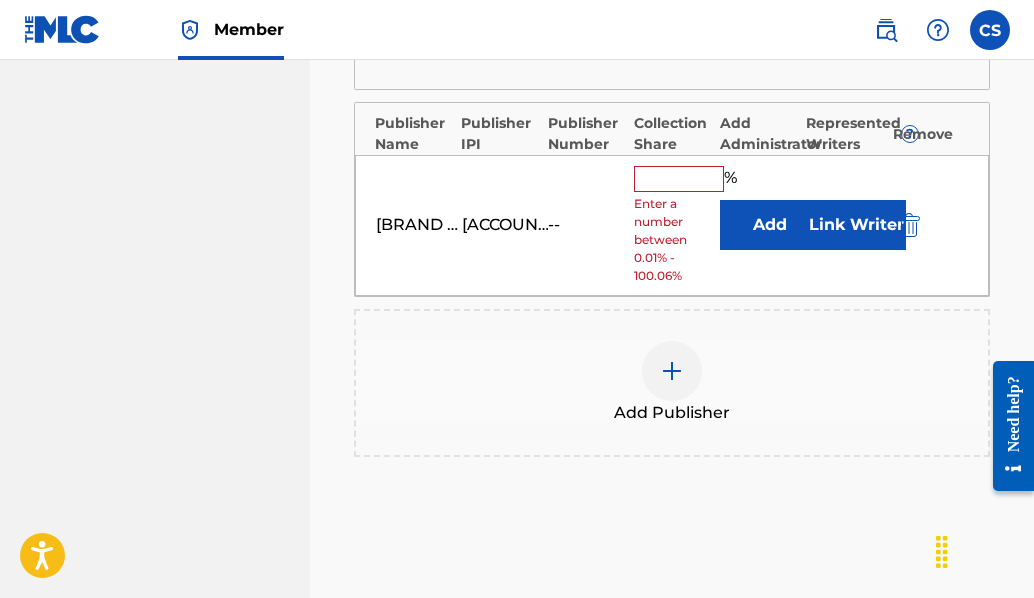 click at bounding box center (679, 179) 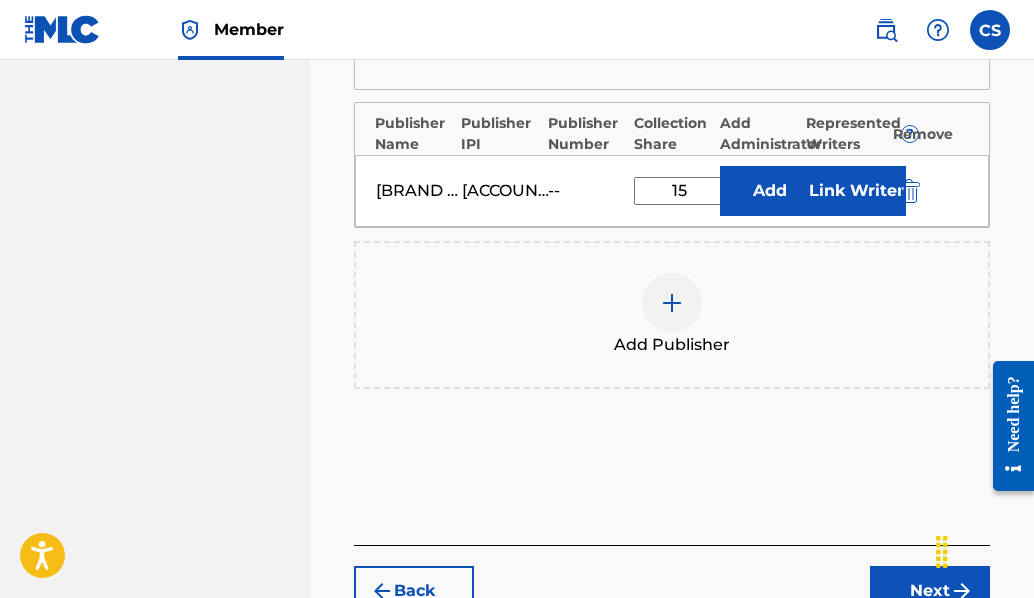 type on "15" 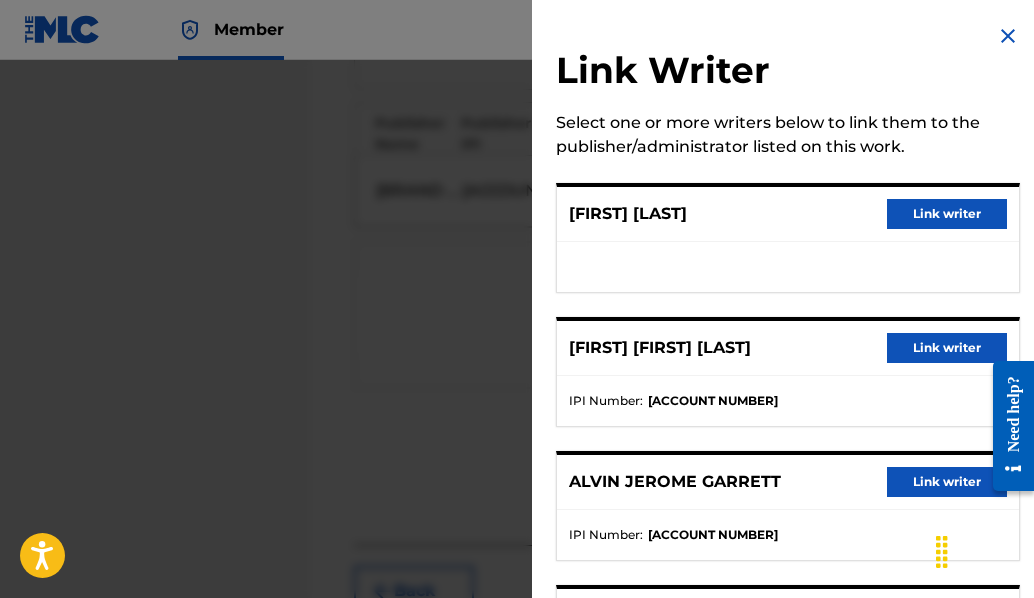 click on "Link writer" at bounding box center [947, 348] 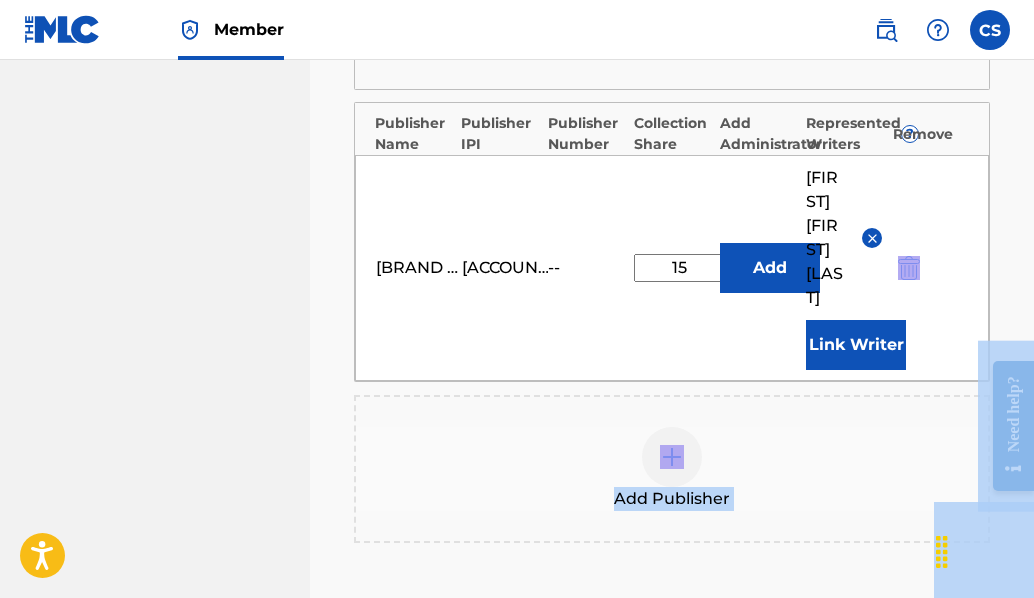 drag, startPoint x: 2011, startPoint y: 669, endPoint x: 1031, endPoint y: 366, distance: 1025.7723 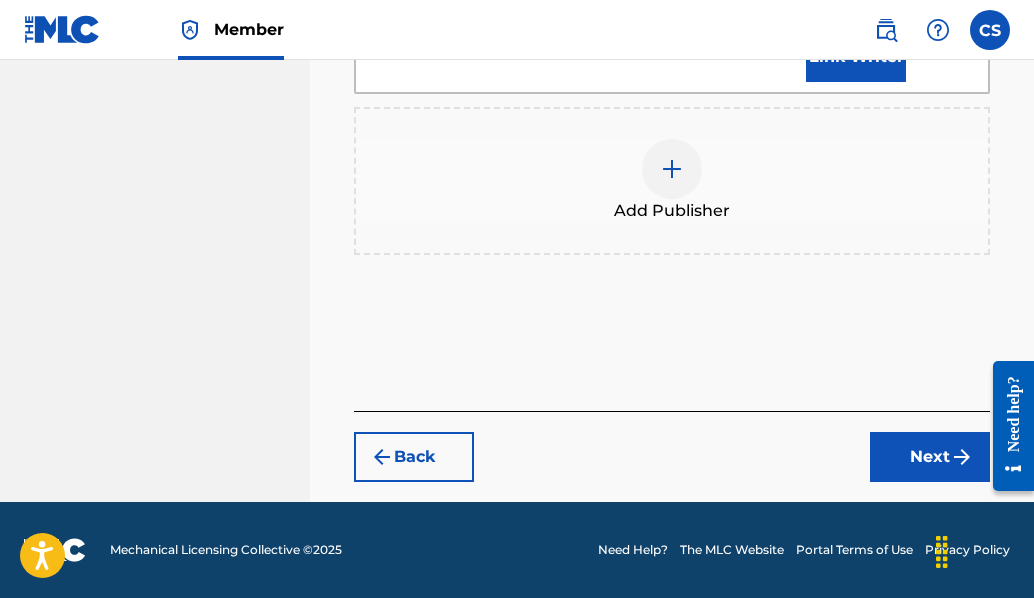 scroll, scrollTop: 1519, scrollLeft: 0, axis: vertical 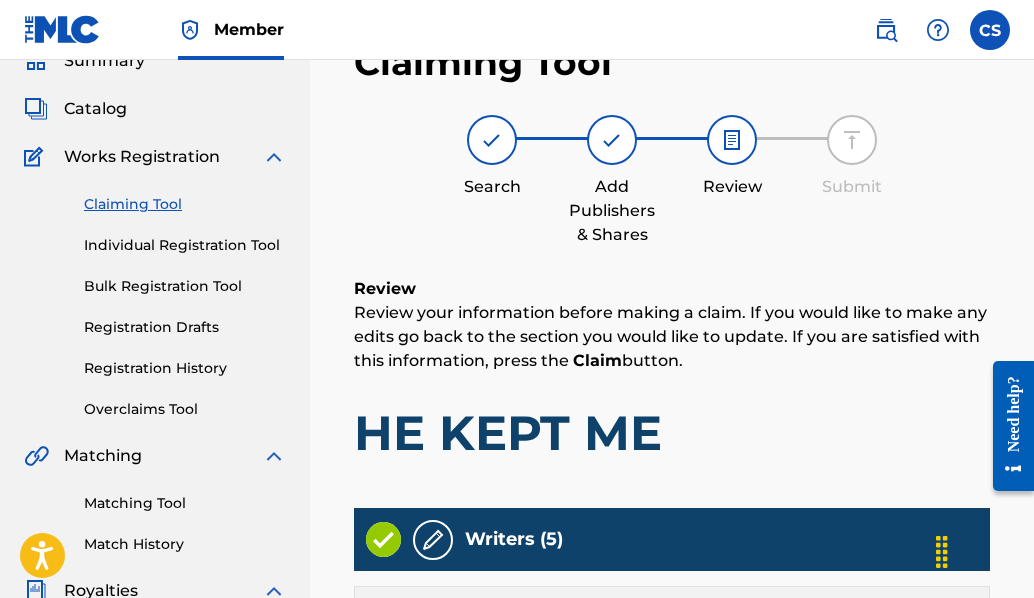 click on "Review" at bounding box center (672, 289) 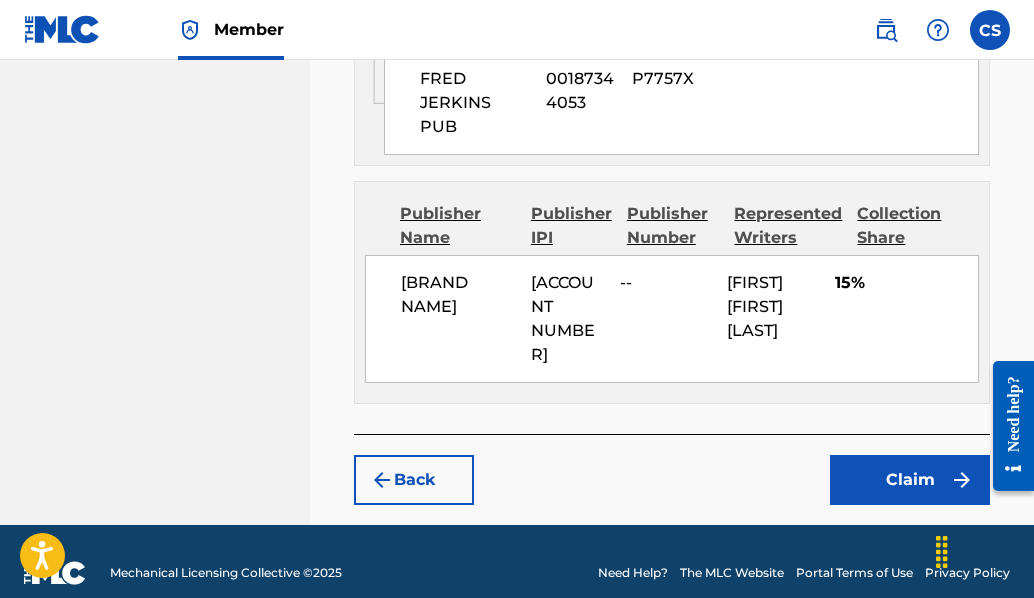 scroll, scrollTop: 1657, scrollLeft: 0, axis: vertical 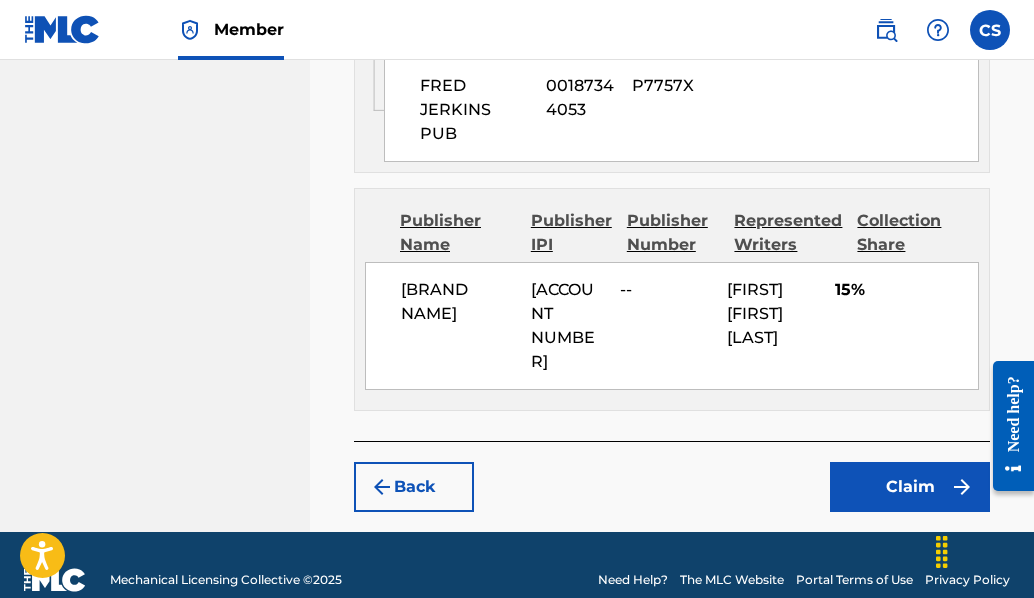 click on "Claim" at bounding box center [910, 487] 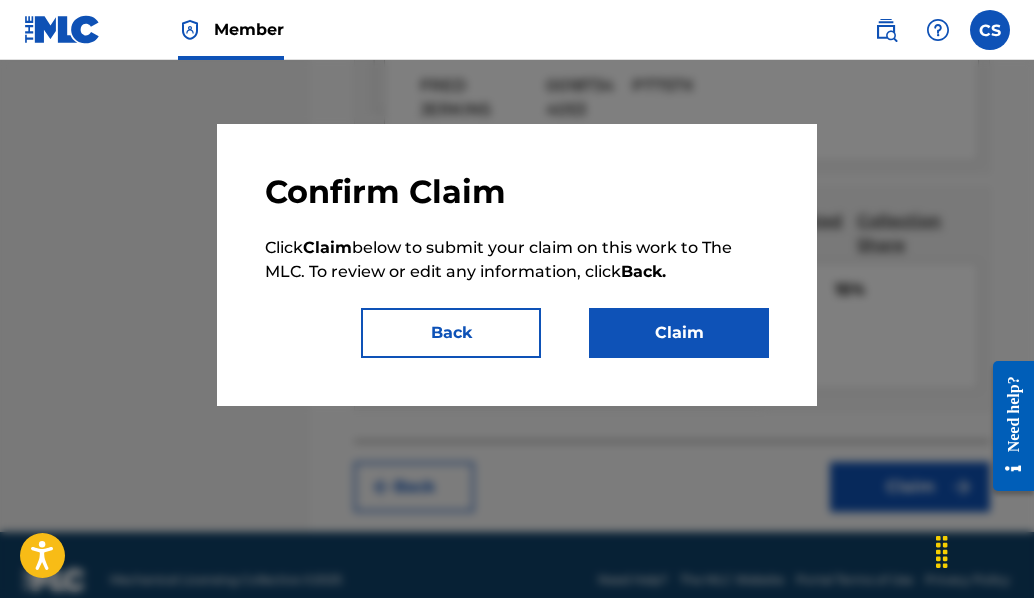 click on "Claim" at bounding box center (679, 333) 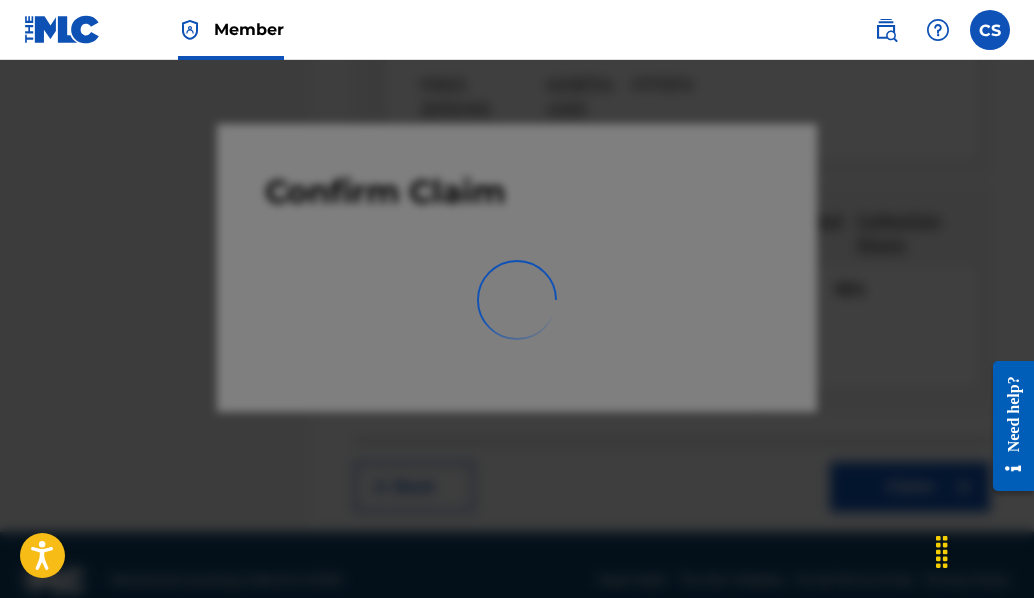 scroll, scrollTop: 642, scrollLeft: 0, axis: vertical 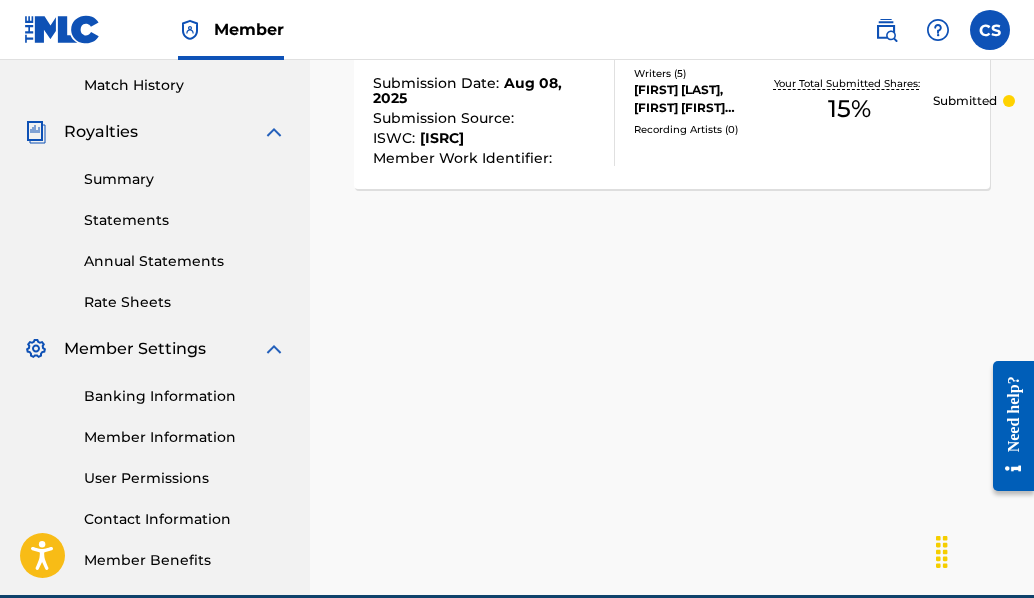 click on "Writers ( 5 ) [FIRST] [LAST], [FIRST] [FIRST] [LAST], [FIRST] [FIRST] [LAST], [FIRST] [FIRST], [FIRST] [LAST]" at bounding box center [672, 78] 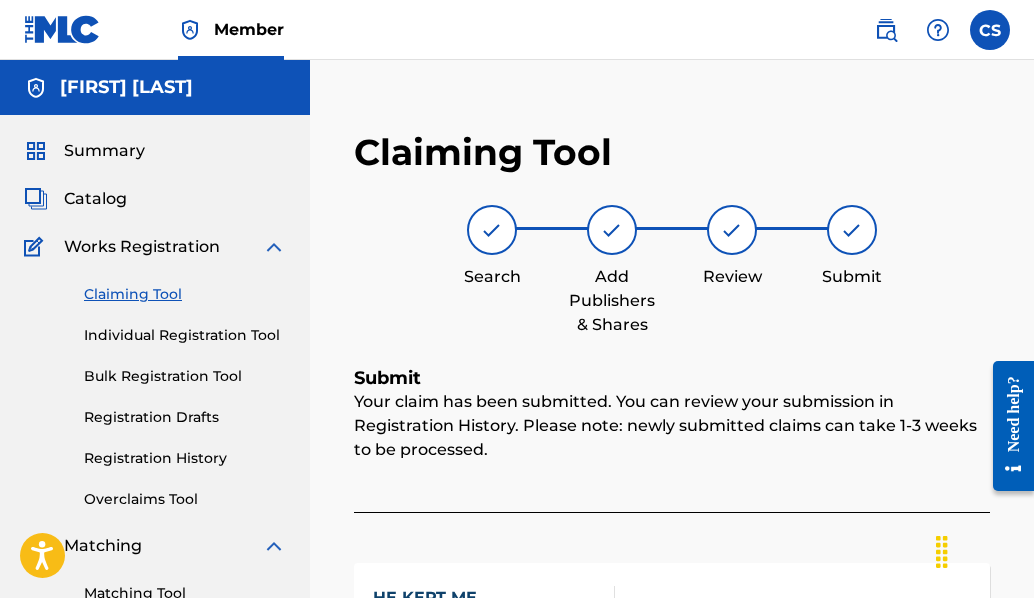 scroll, scrollTop: 0, scrollLeft: 0, axis: both 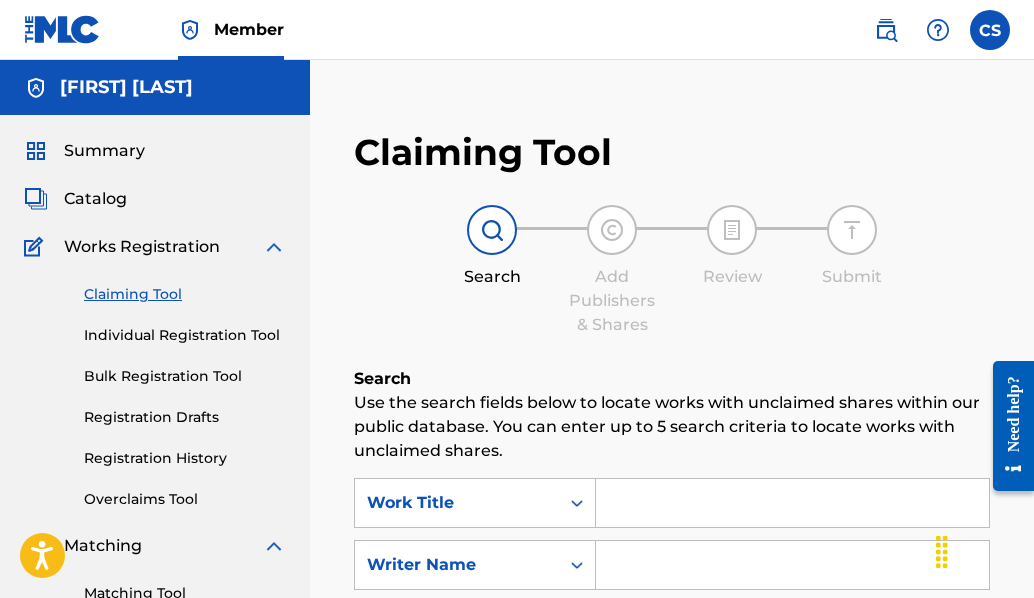 click at bounding box center [792, 503] 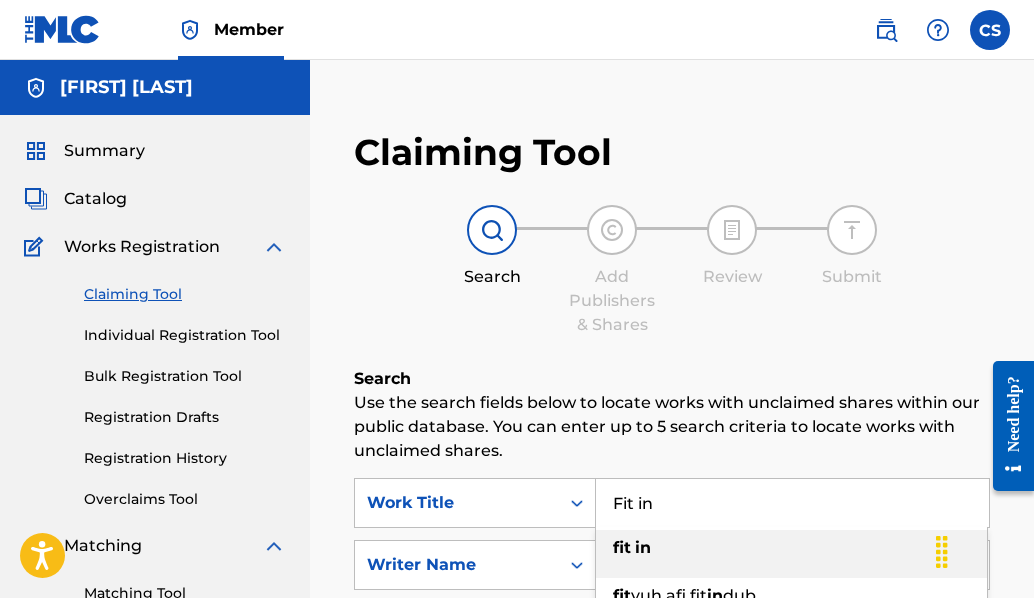 type on "Fit in" 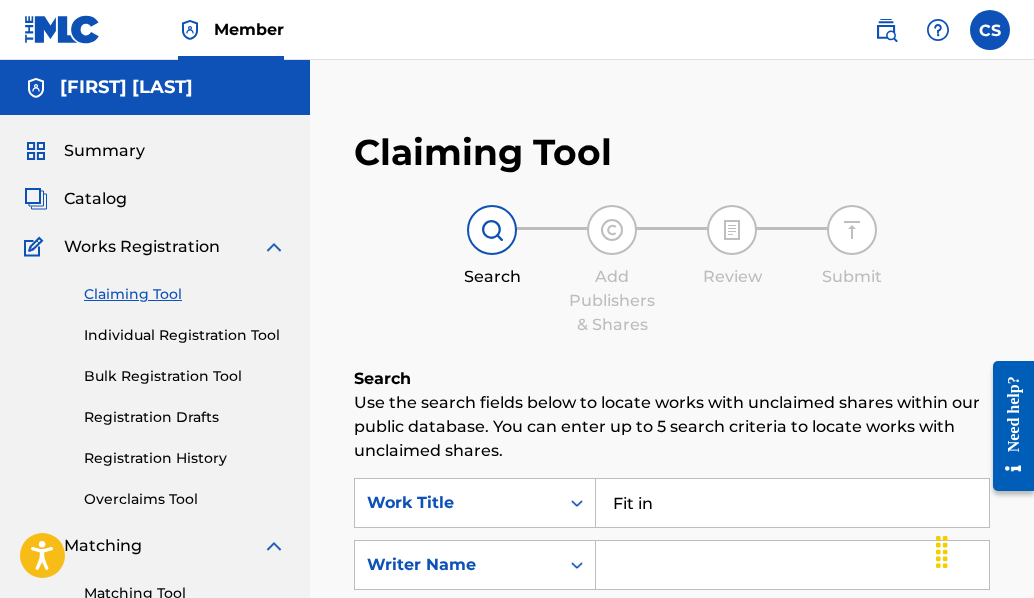 click on "Use the search fields below to locate works with unclaimed shares within our public database. You can enter up
to 5 search criteria to locate works with unclaimed shares." at bounding box center [672, 427] 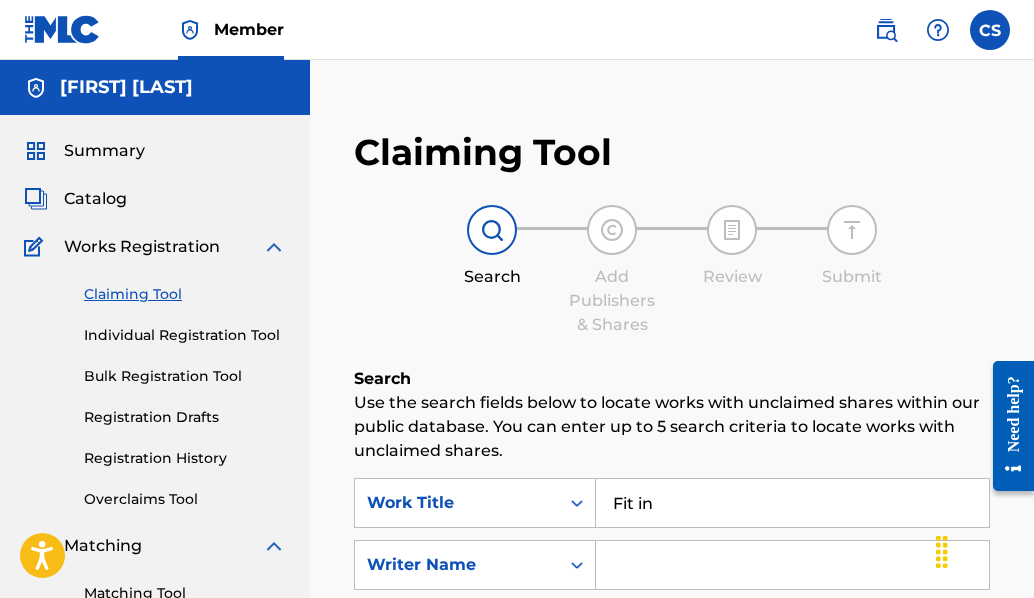 click at bounding box center (792, 565) 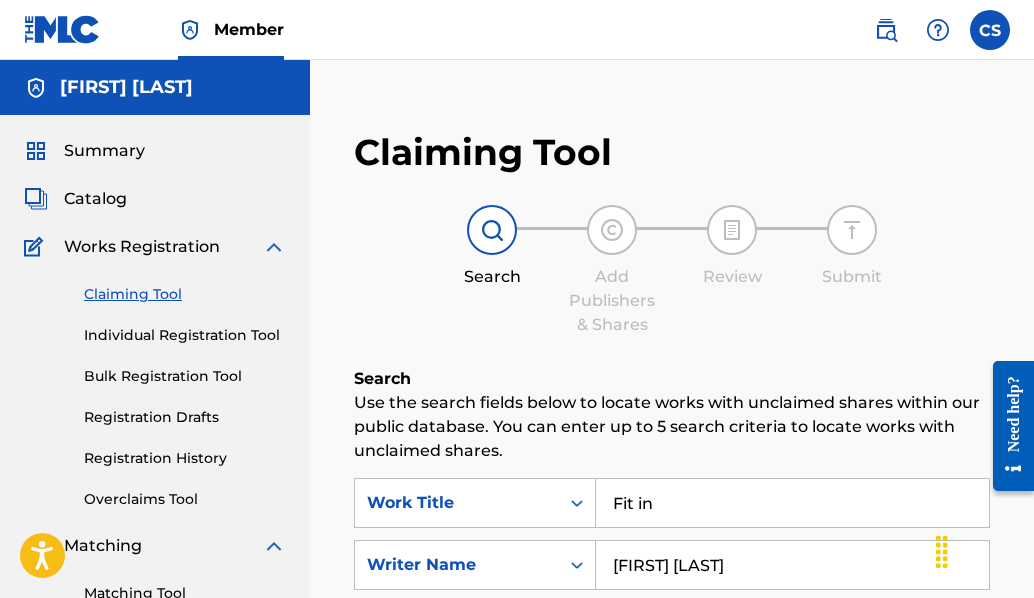 type on "[FIRST] [LAST]" 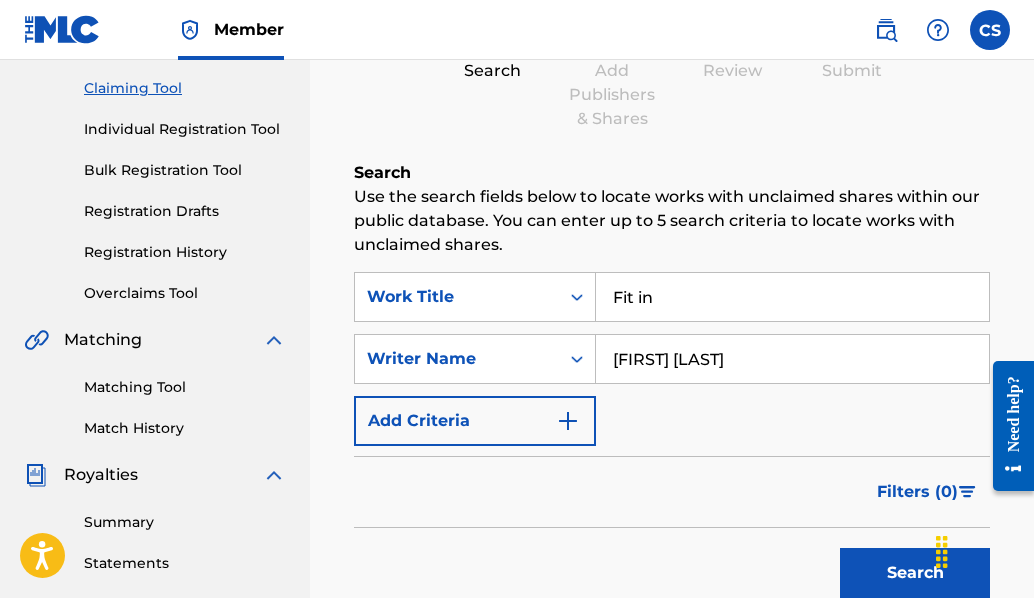 scroll, scrollTop: 211, scrollLeft: 0, axis: vertical 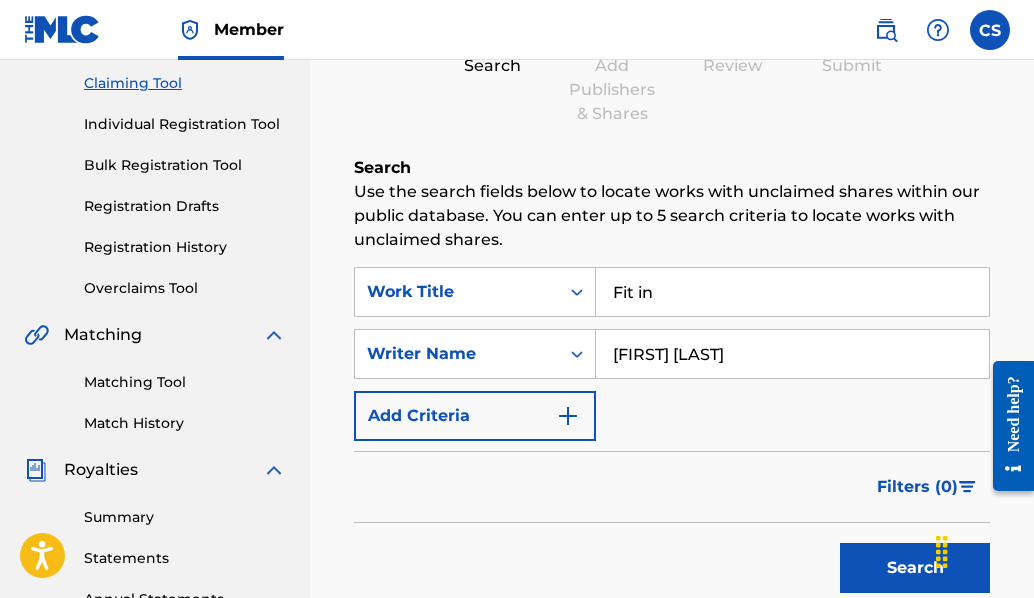 click on "Search" at bounding box center [915, 568] 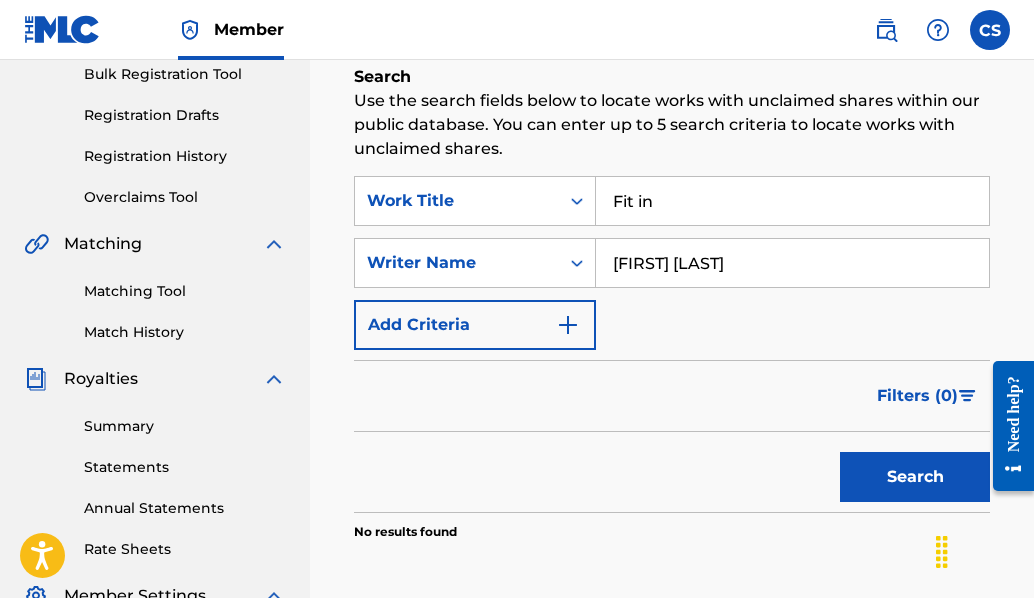 scroll, scrollTop: 267, scrollLeft: 0, axis: vertical 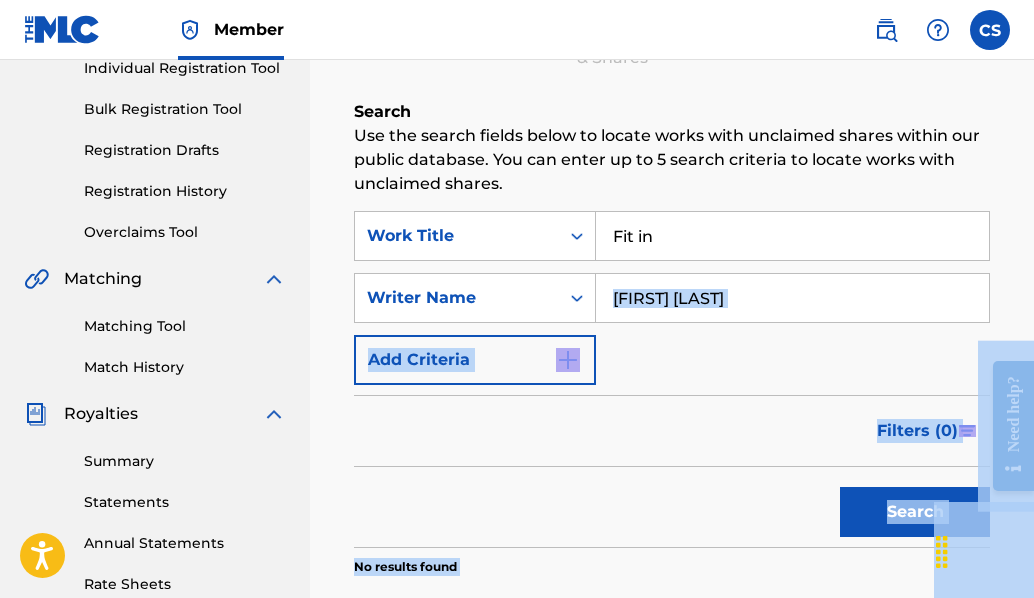 drag, startPoint x: 2011, startPoint y: 641, endPoint x: 1030, endPoint y: 346, distance: 1024.3954 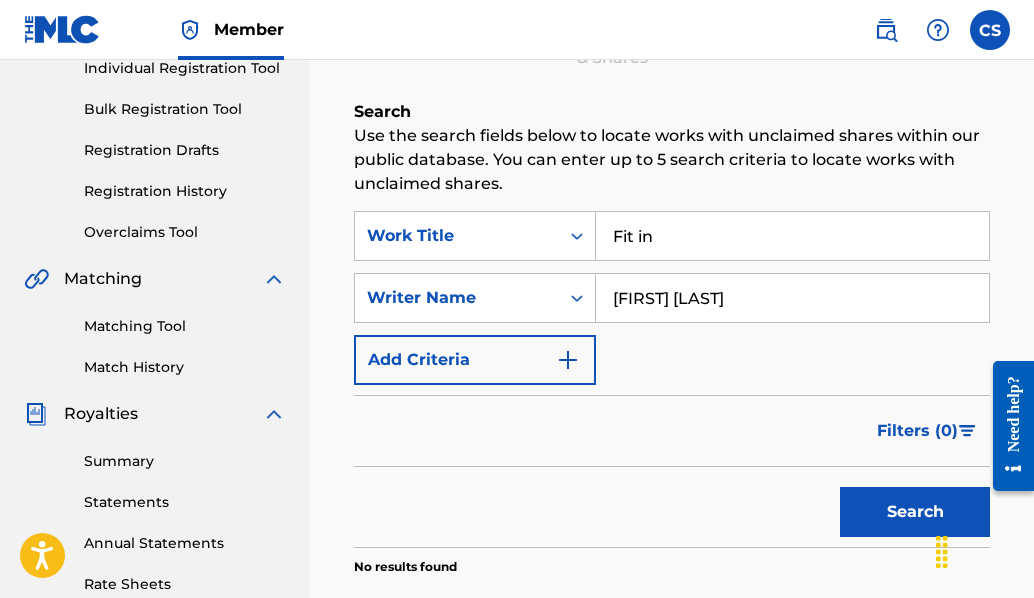 click on "Writer Name [FIRST] [LAST]" at bounding box center [672, 360] 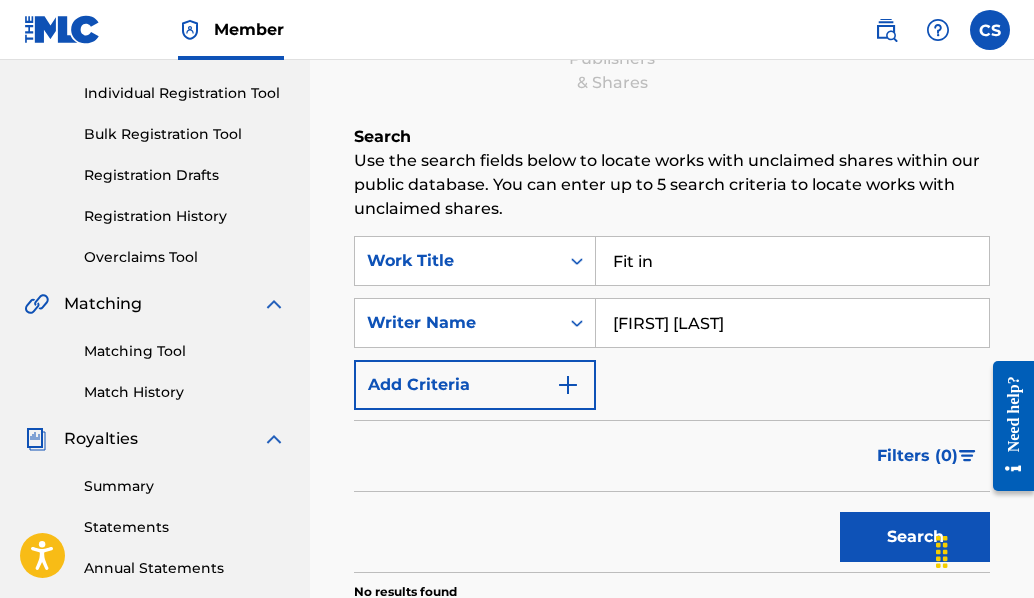 scroll, scrollTop: 234, scrollLeft: 0, axis: vertical 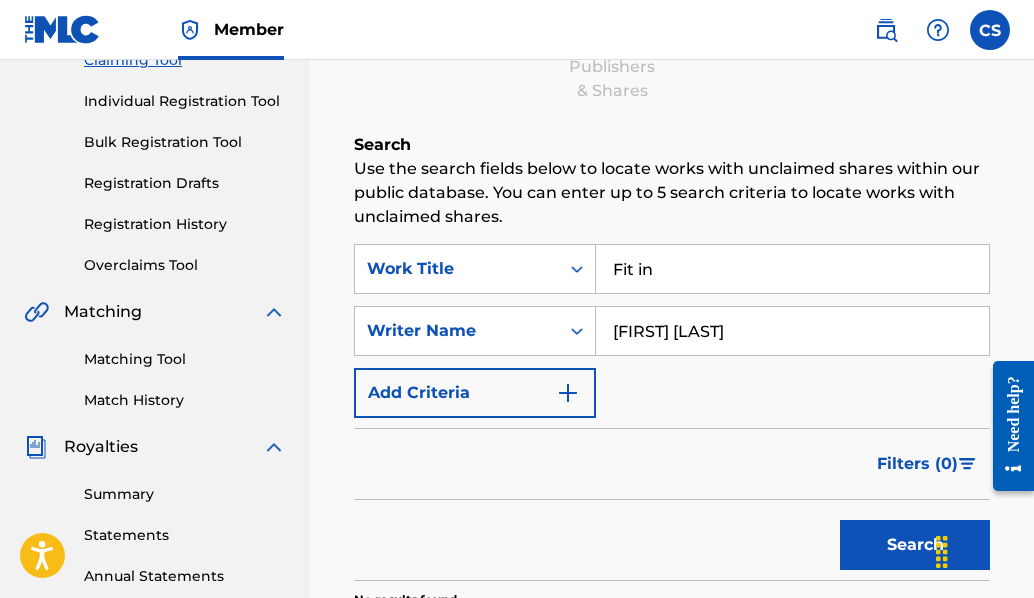 click on "Search" at bounding box center [915, 545] 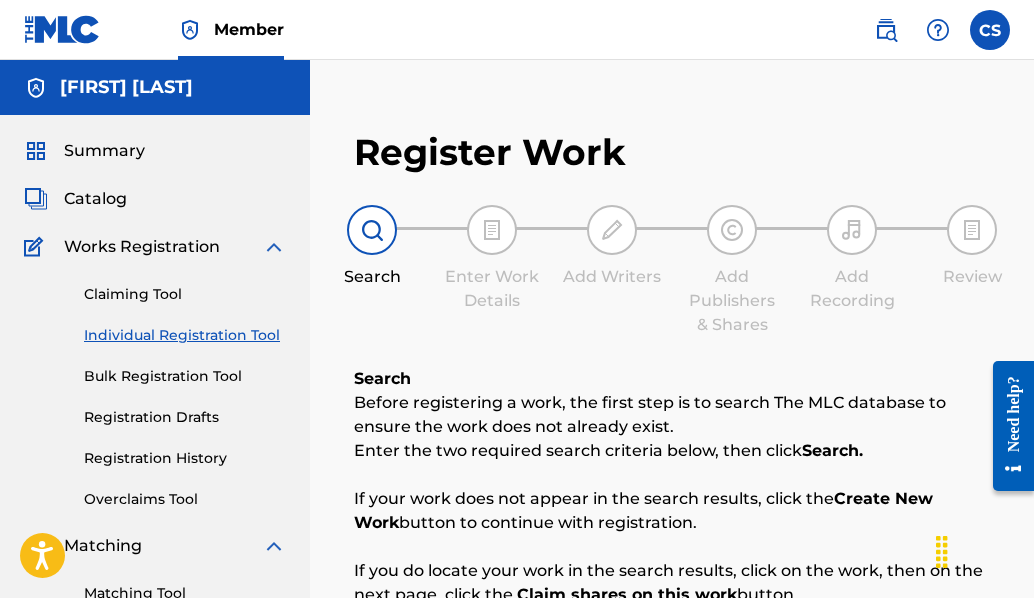 click on "Search Enter Work Details Add Writers Add Publishers & Shares Add Recording Review" at bounding box center (672, 271) 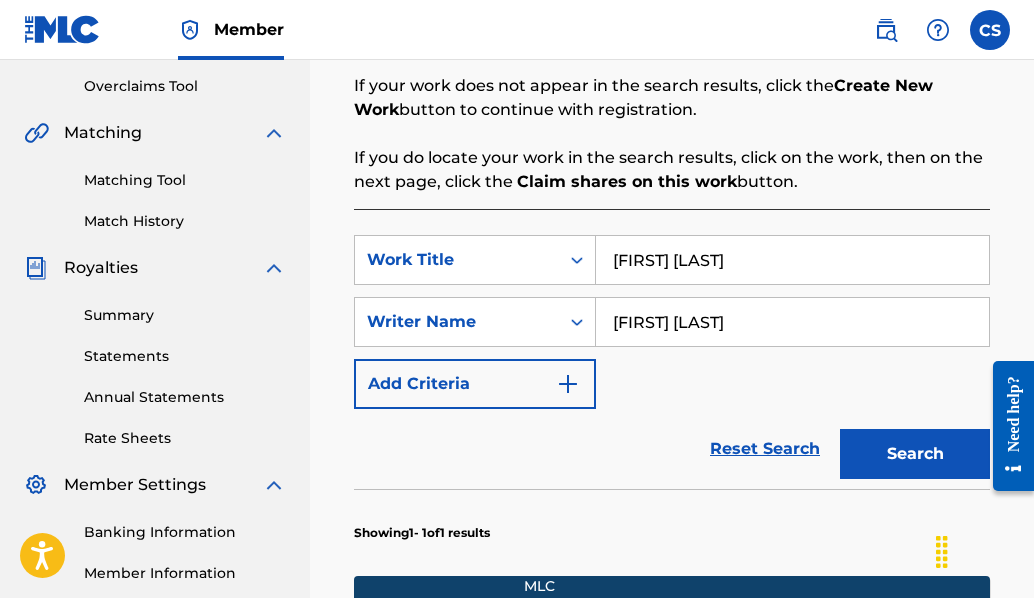 scroll, scrollTop: 414, scrollLeft: 0, axis: vertical 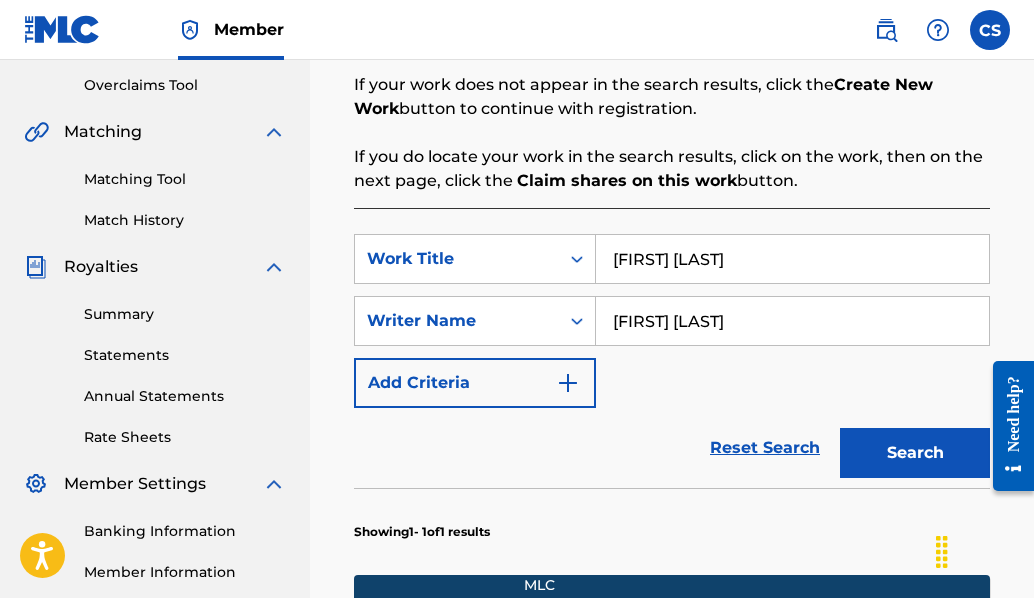 click on "[FIRST] [LAST]" at bounding box center (792, 259) 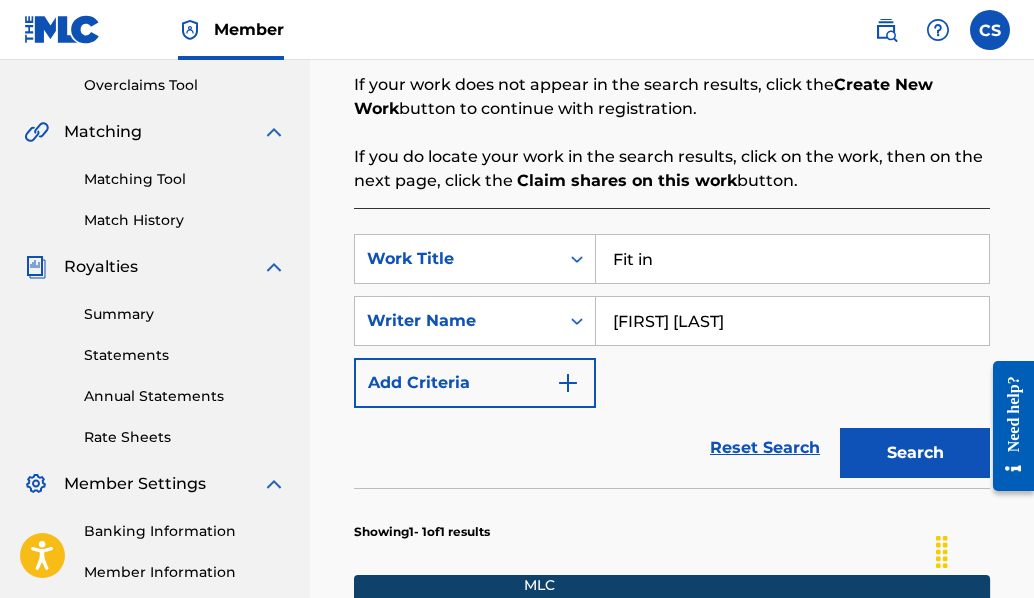 type on "Fit in" 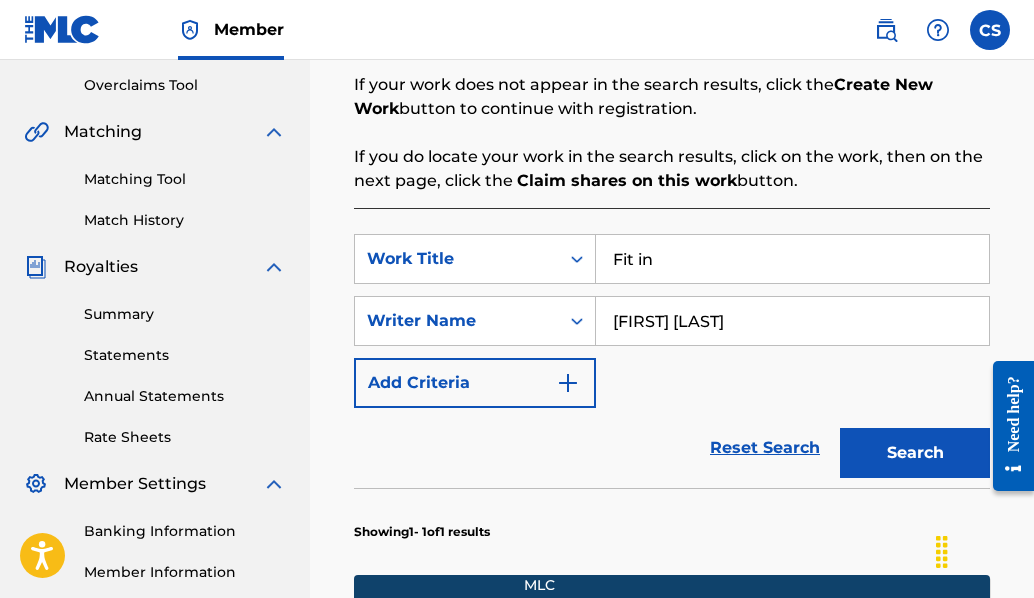 click on "Writer Name [FIRST] [LAST]" at bounding box center [672, 321] 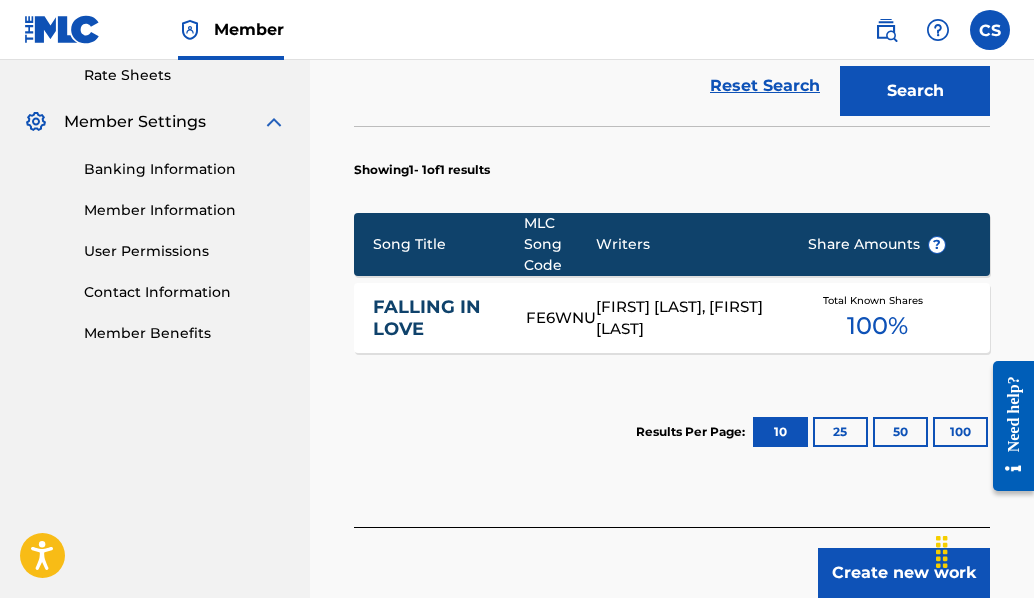 scroll, scrollTop: 766, scrollLeft: 0, axis: vertical 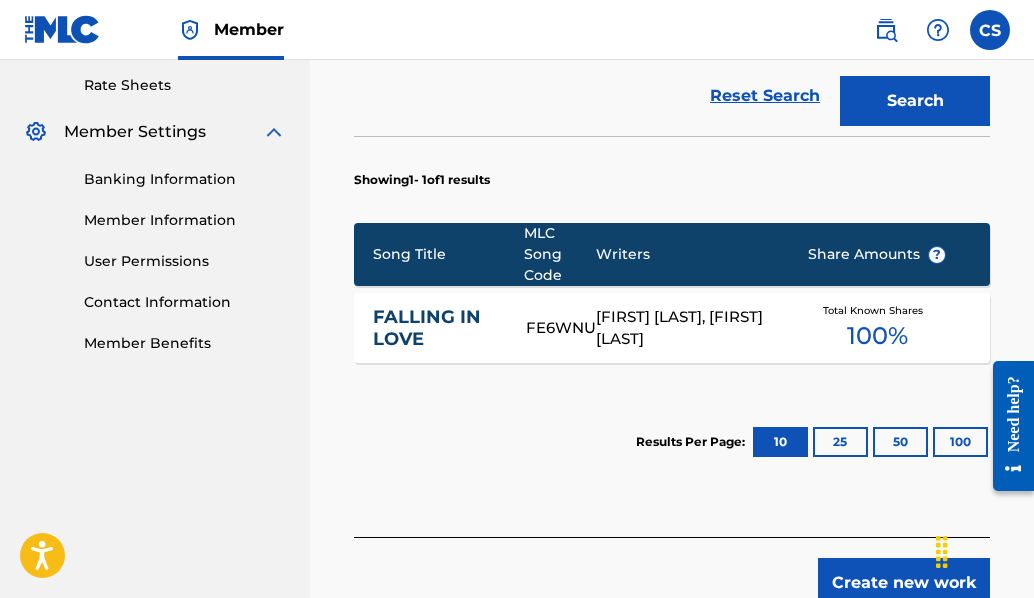 click on "[FIRST] [LAST], [FIRST] [LAST]" at bounding box center (686, 328) 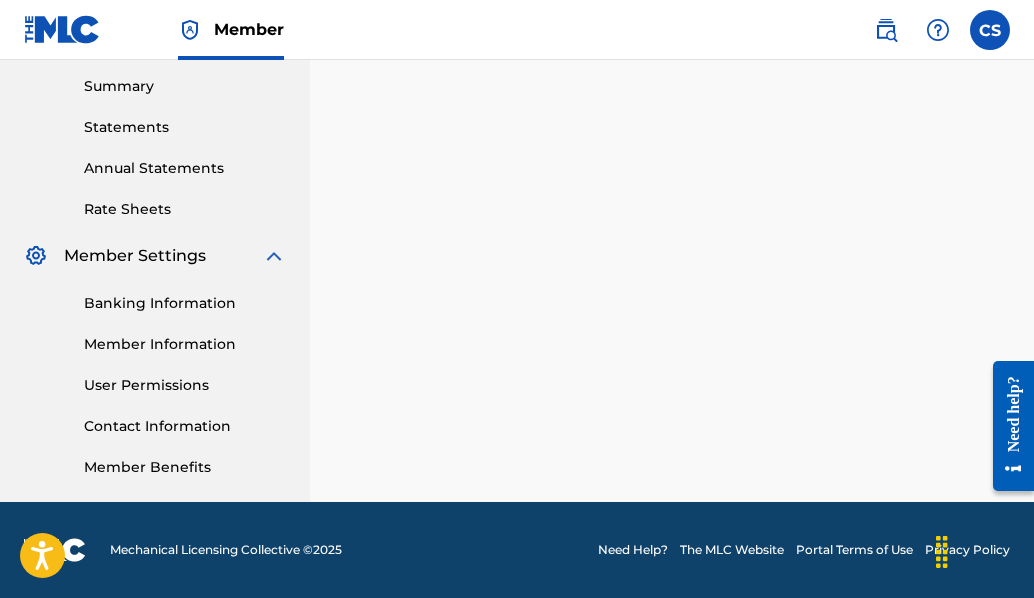 scroll, scrollTop: 0, scrollLeft: 0, axis: both 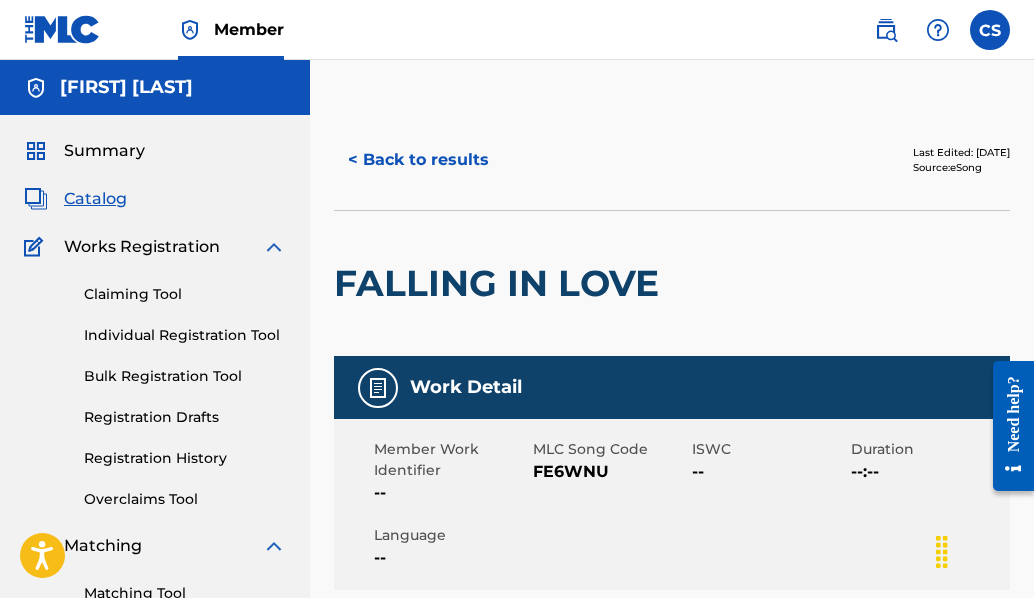 click at bounding box center (746, 283) 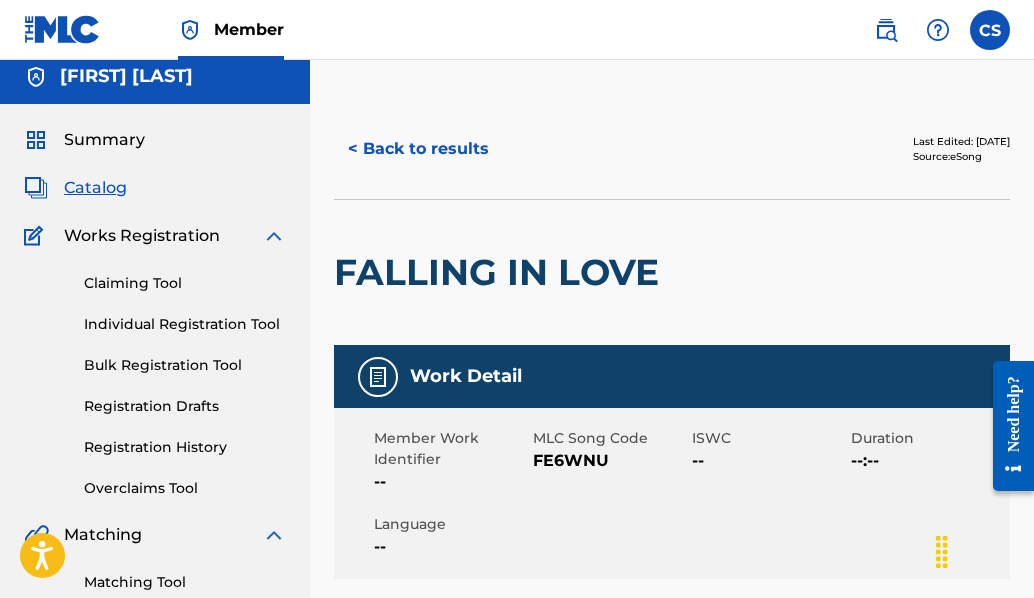 scroll, scrollTop: 10, scrollLeft: 0, axis: vertical 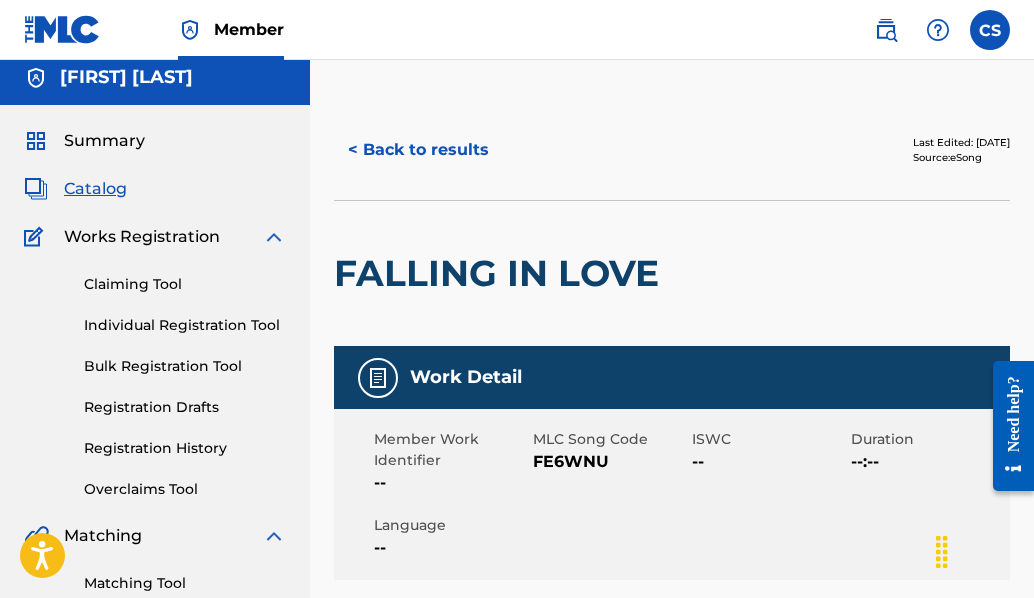 click on "FALLING IN LOVE" at bounding box center [672, 273] 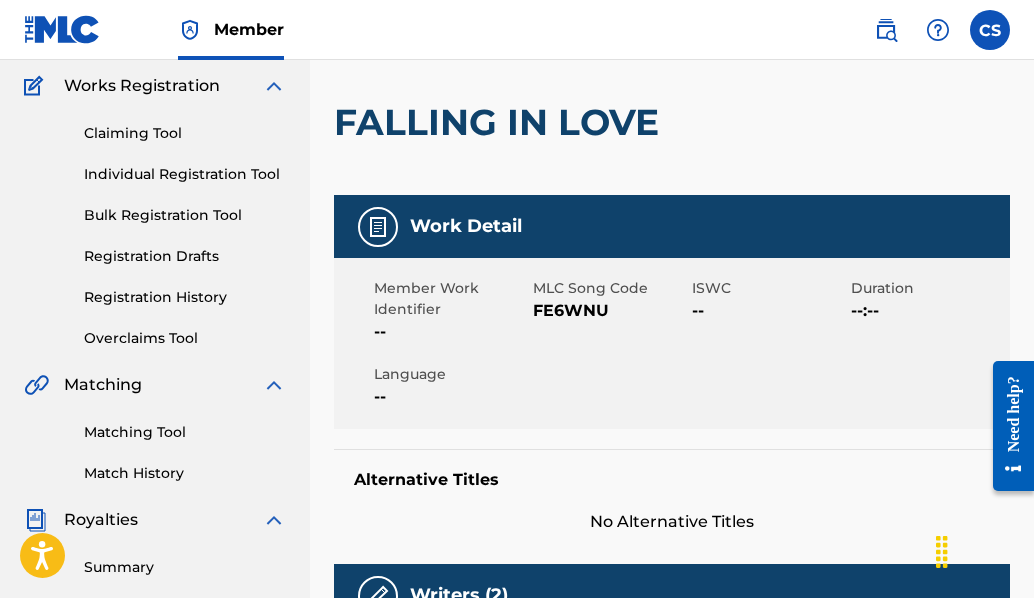 scroll, scrollTop: 164, scrollLeft: 0, axis: vertical 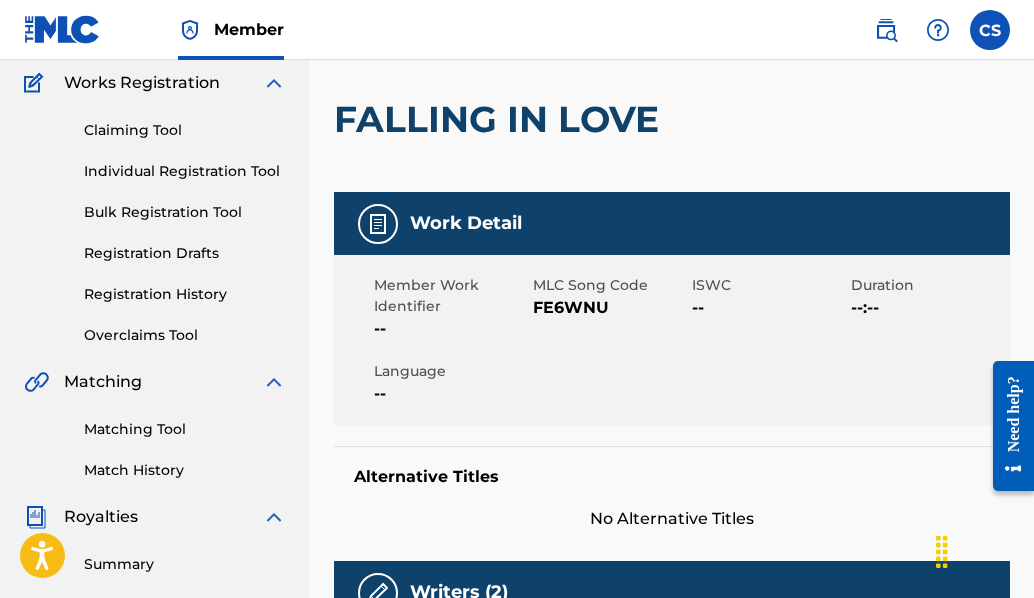 click on "FALLING IN LOVE" at bounding box center [672, 119] 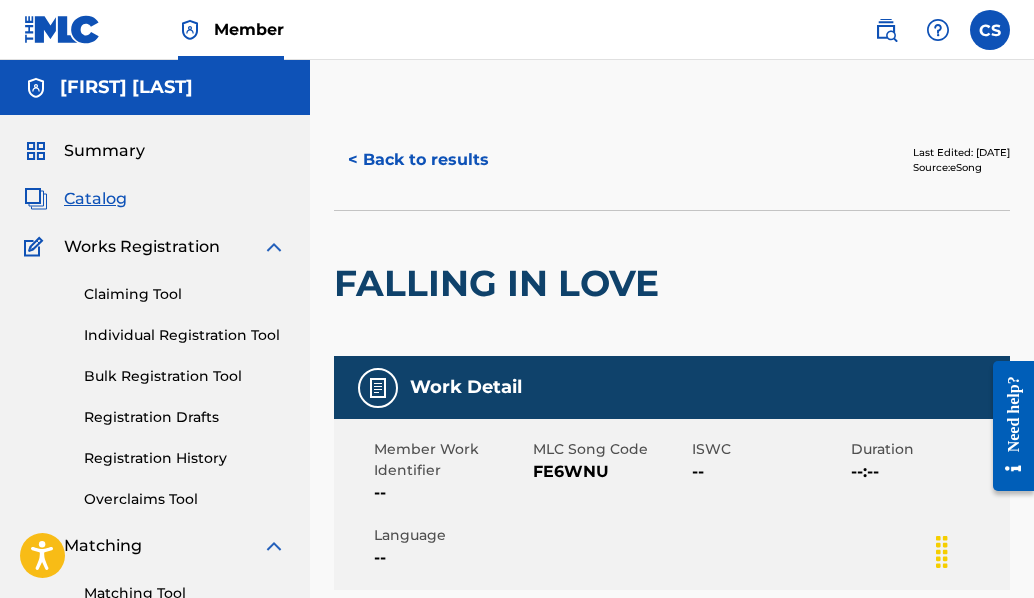 scroll, scrollTop: 0, scrollLeft: 0, axis: both 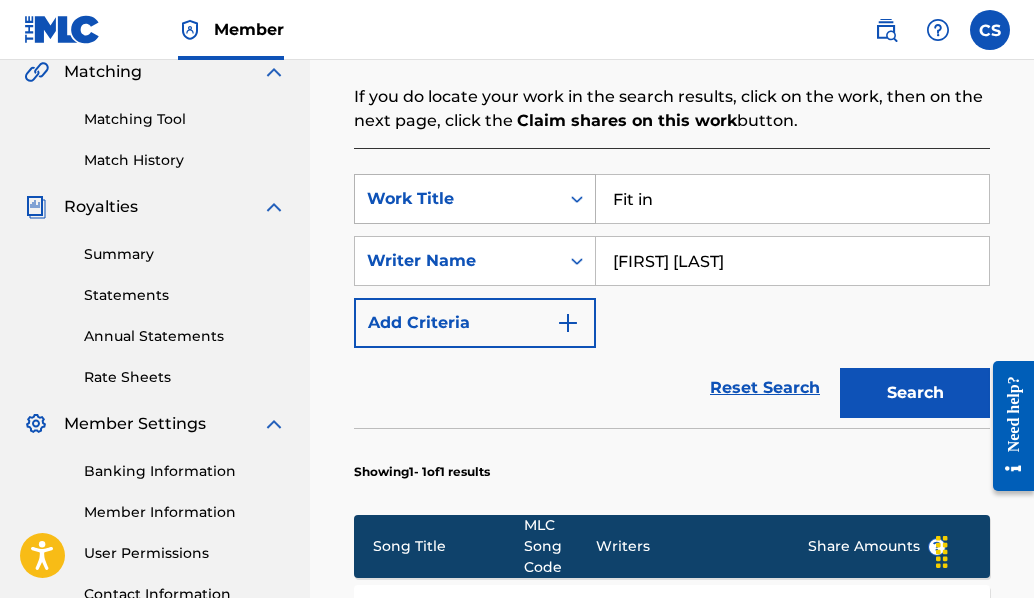 drag, startPoint x: 688, startPoint y: 196, endPoint x: 587, endPoint y: 200, distance: 101.07918 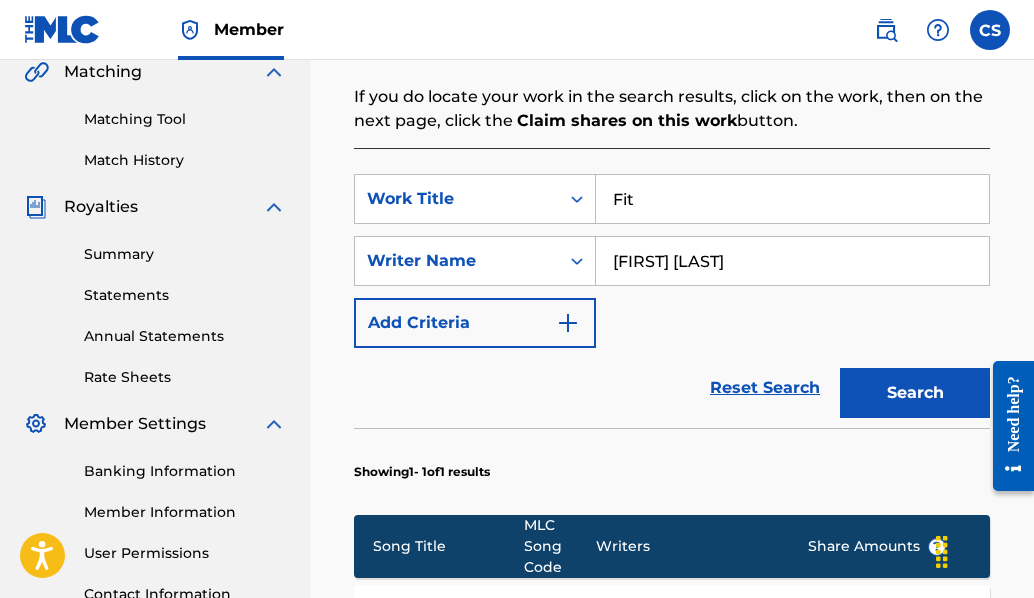 click on "Search" at bounding box center (915, 393) 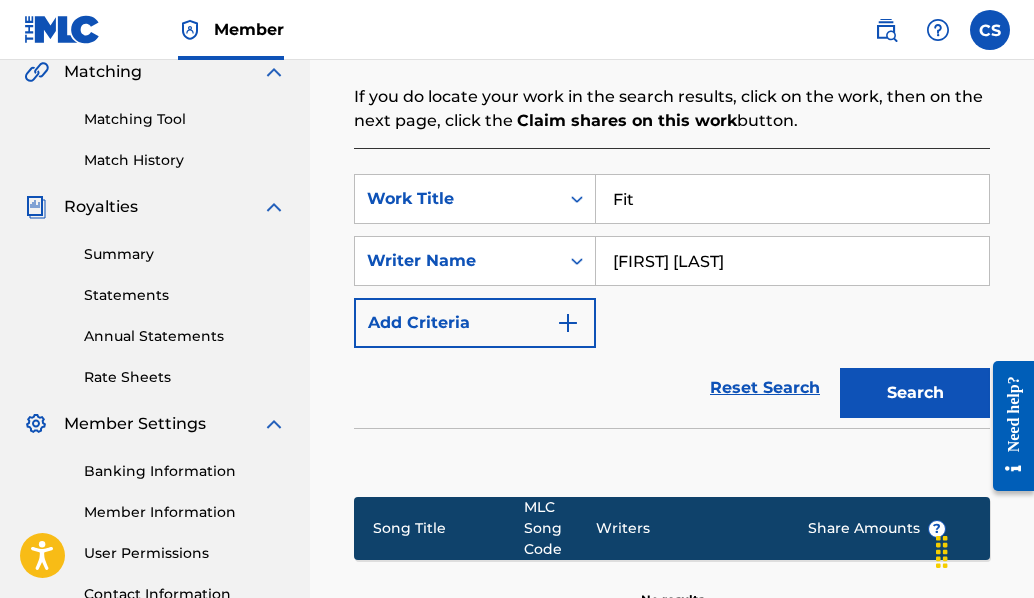 click on "Fit" at bounding box center [792, 199] 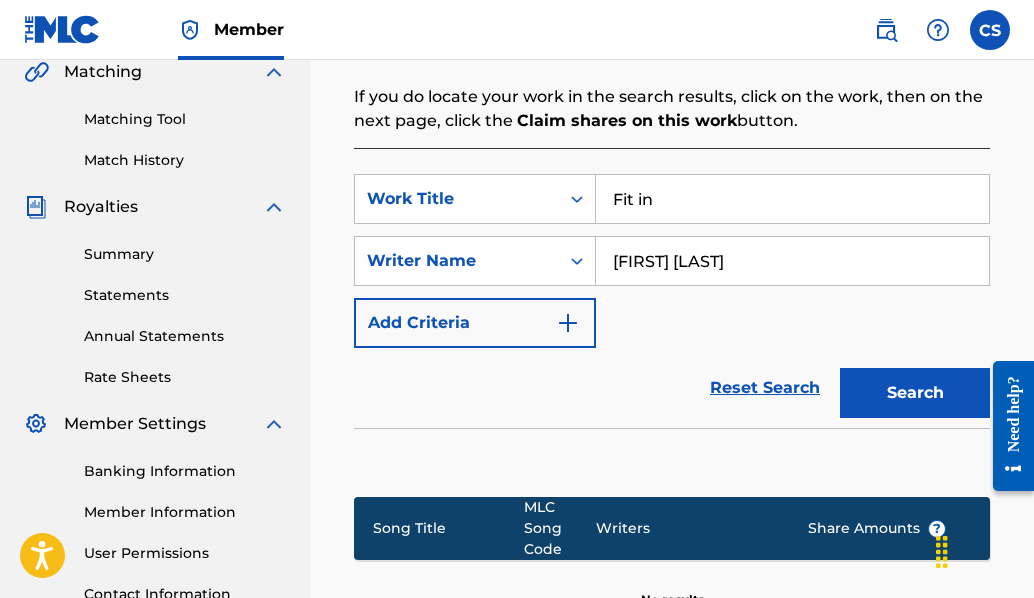 type on "Fit in" 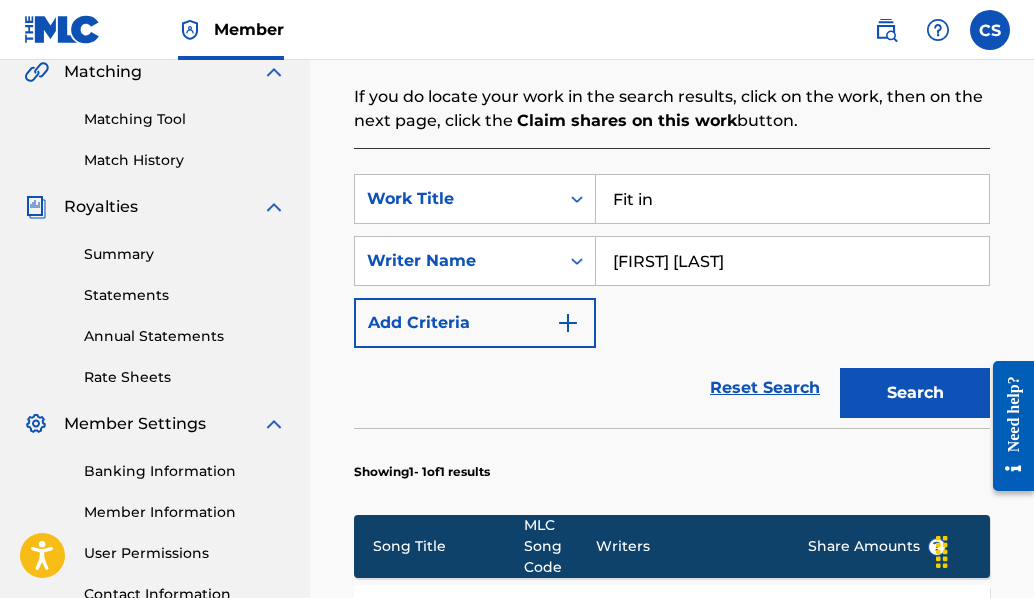 click on "Showing  1  -   1  of  1   results" at bounding box center [672, 466] 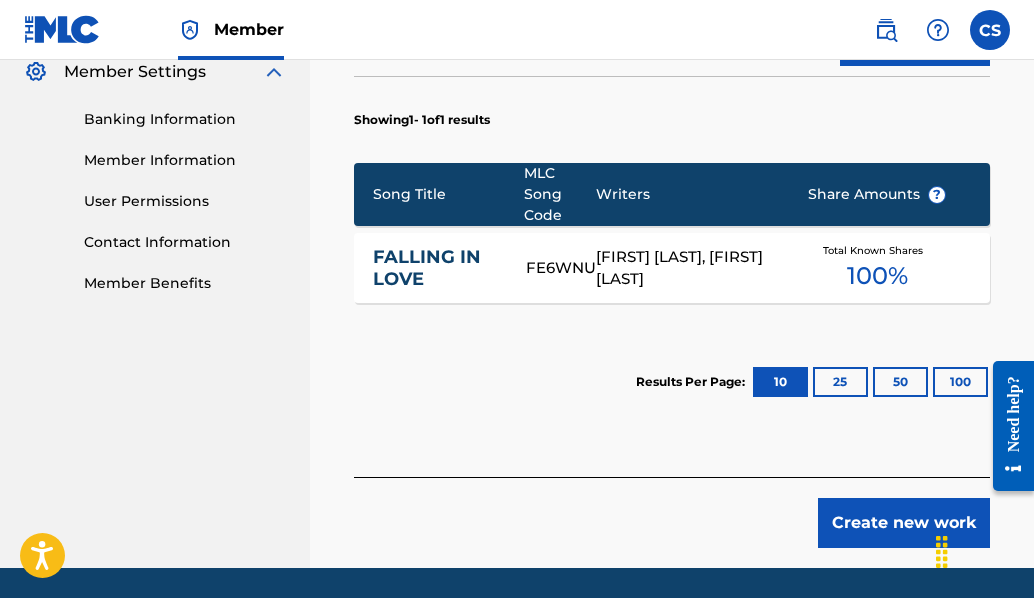 scroll, scrollTop: 831, scrollLeft: 0, axis: vertical 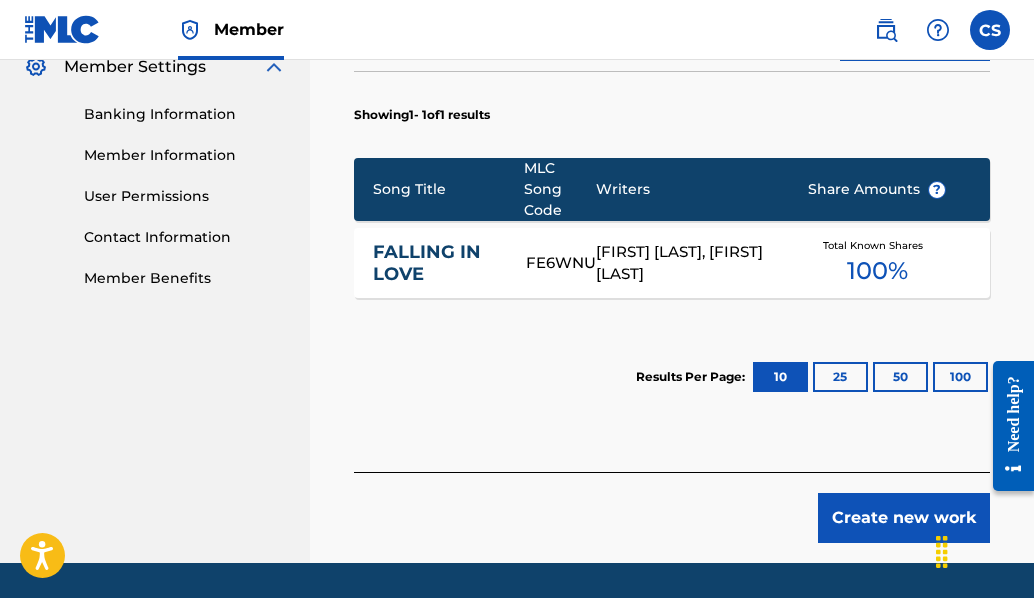 click on "Create new work" at bounding box center (904, 518) 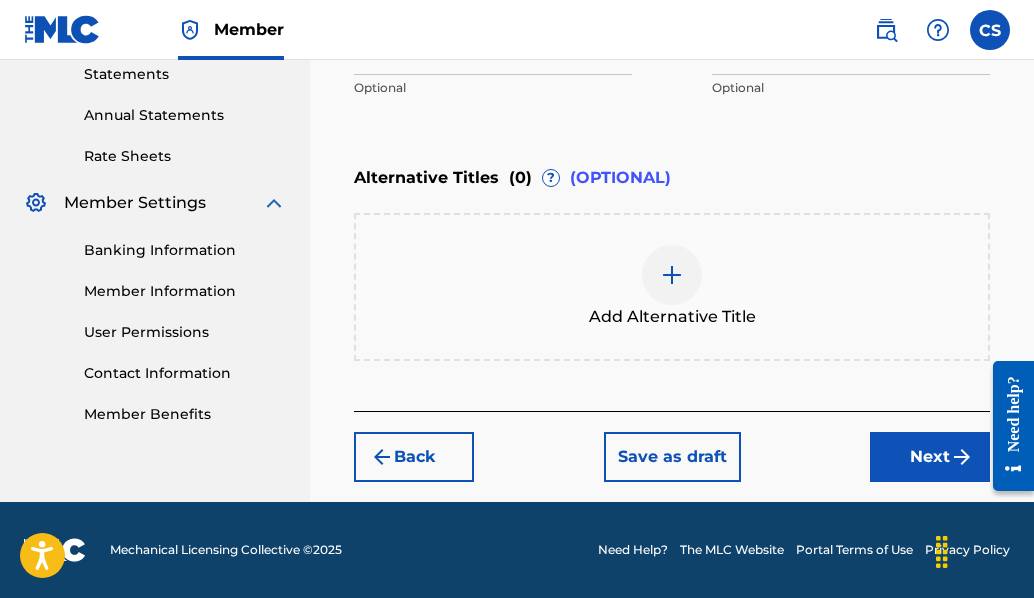 click on "Alternative Titles ( 0 ) ? (OPTIONAL)" at bounding box center [672, 178] 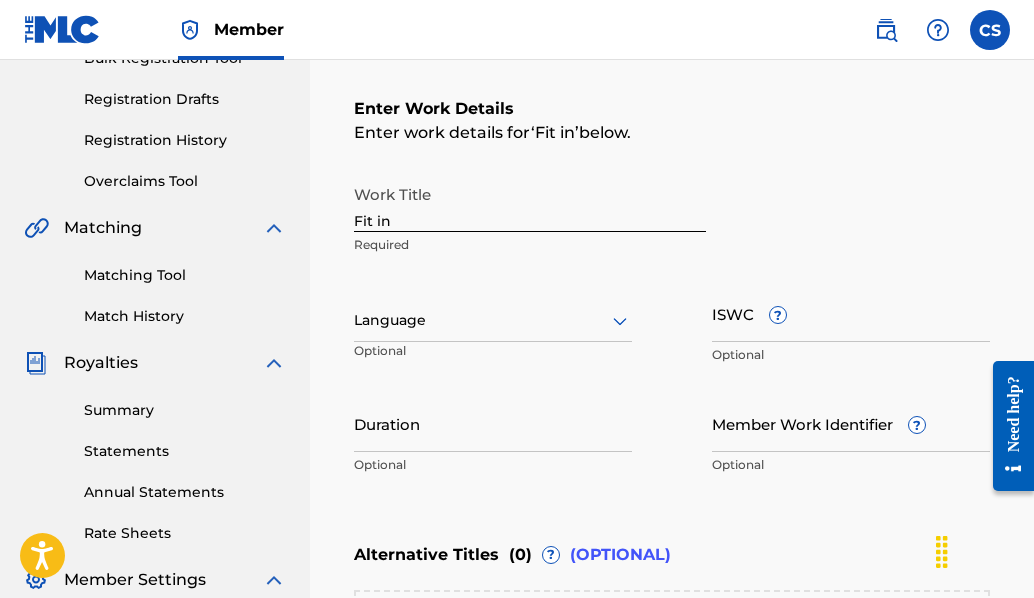 scroll, scrollTop: 358, scrollLeft: 0, axis: vertical 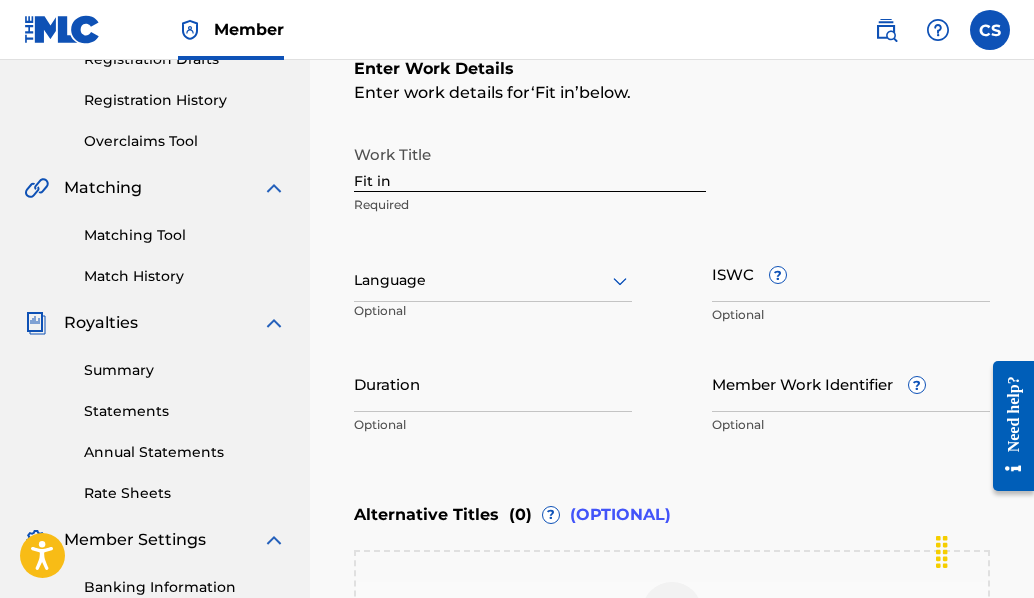 click on "ISWC   ?" at bounding box center (851, 273) 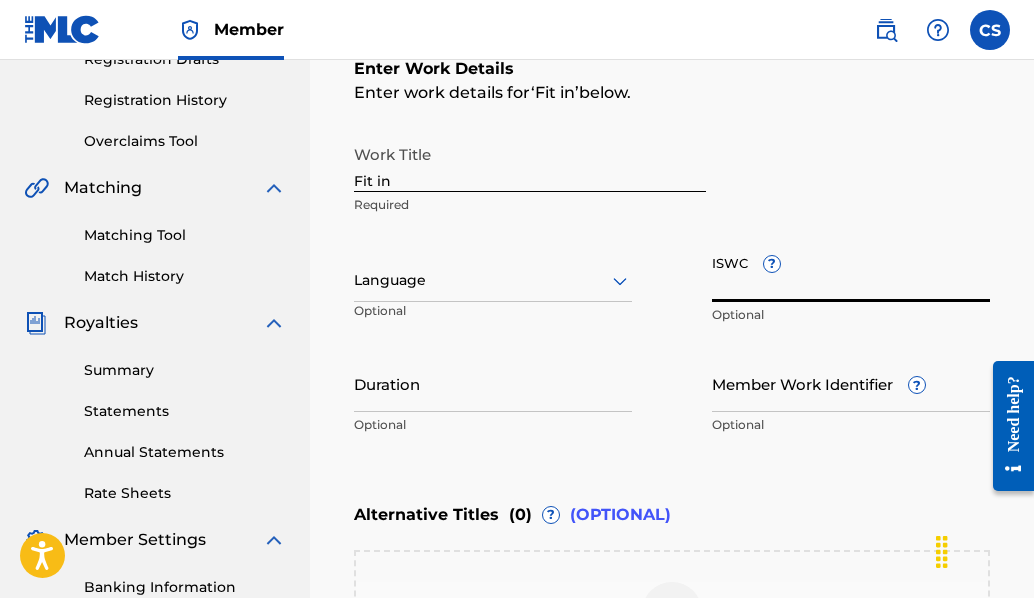 paste on "[ISRC]" 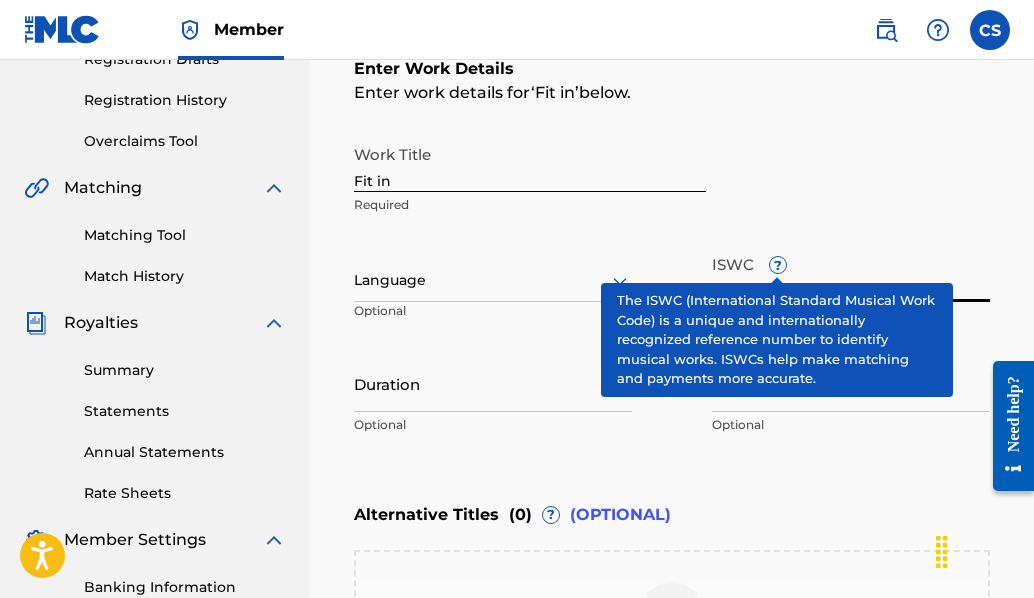 type on "[ISRC]" 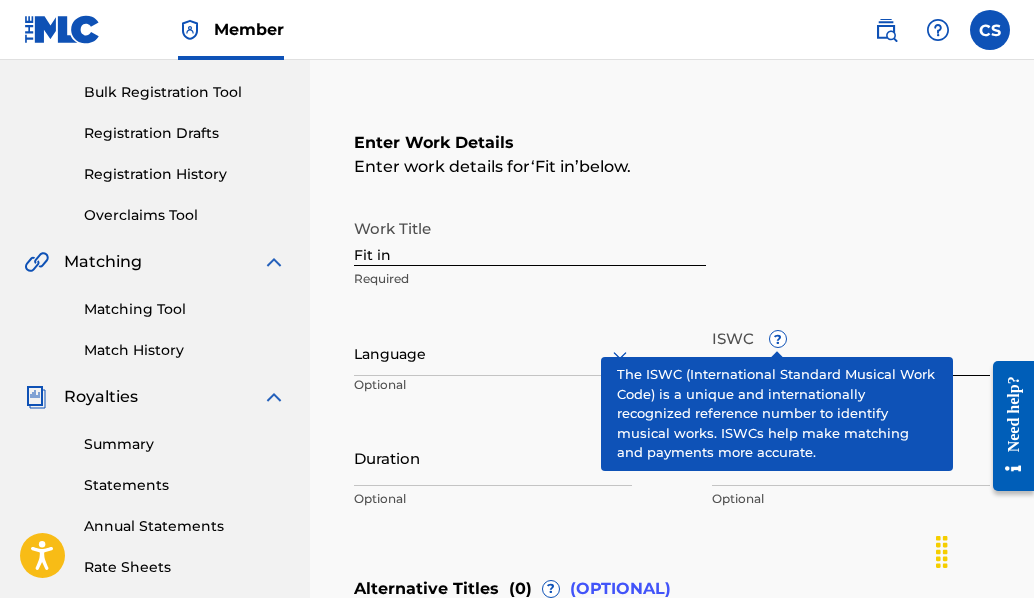 scroll, scrollTop: 281, scrollLeft: 0, axis: vertical 